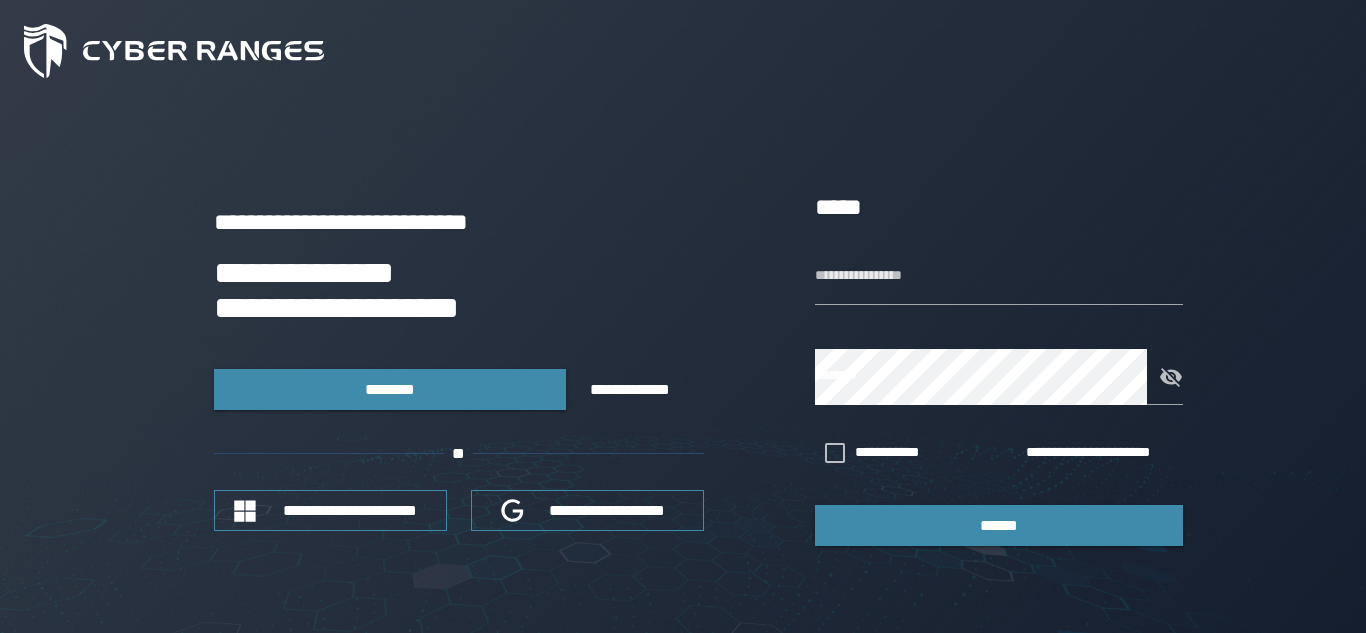 scroll, scrollTop: 0, scrollLeft: 0, axis: both 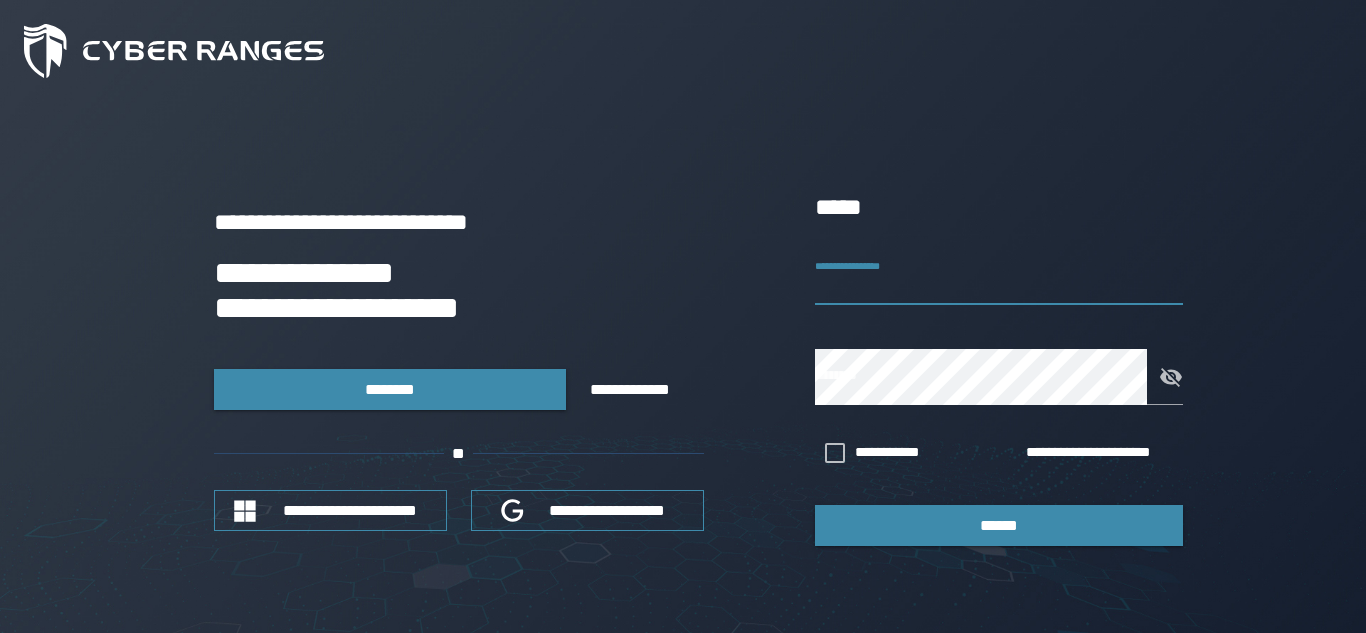 click on "**********" at bounding box center [999, 277] 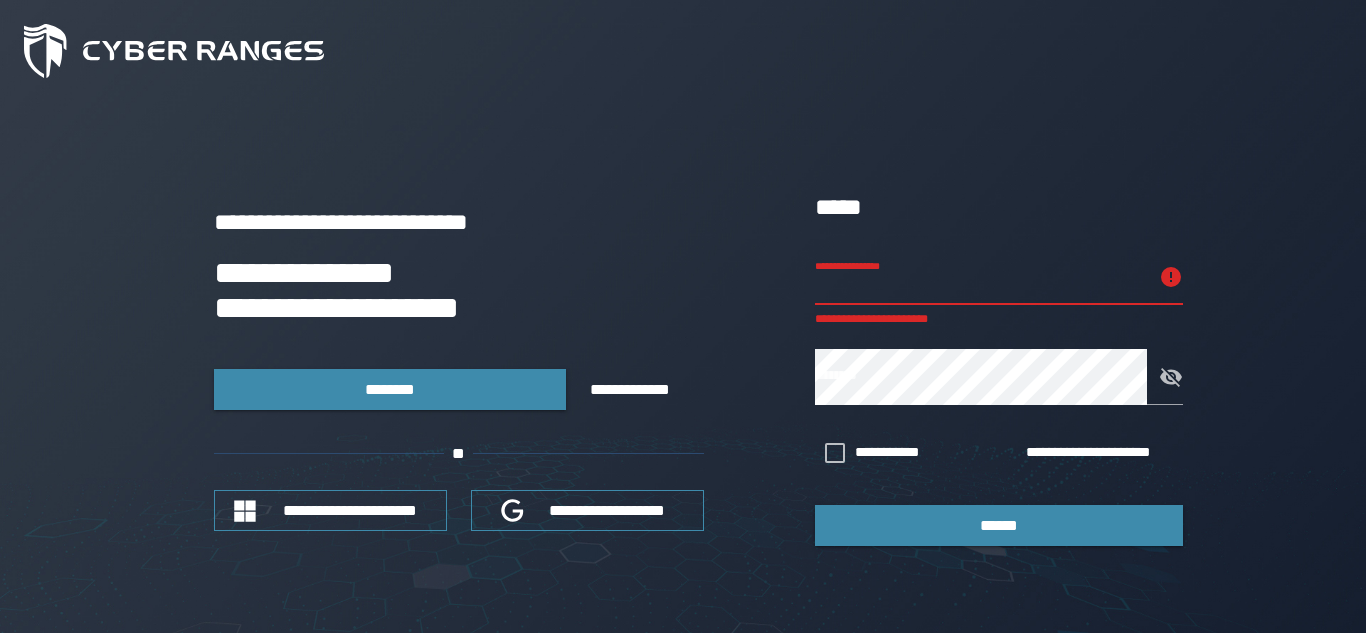 paste on "**********" 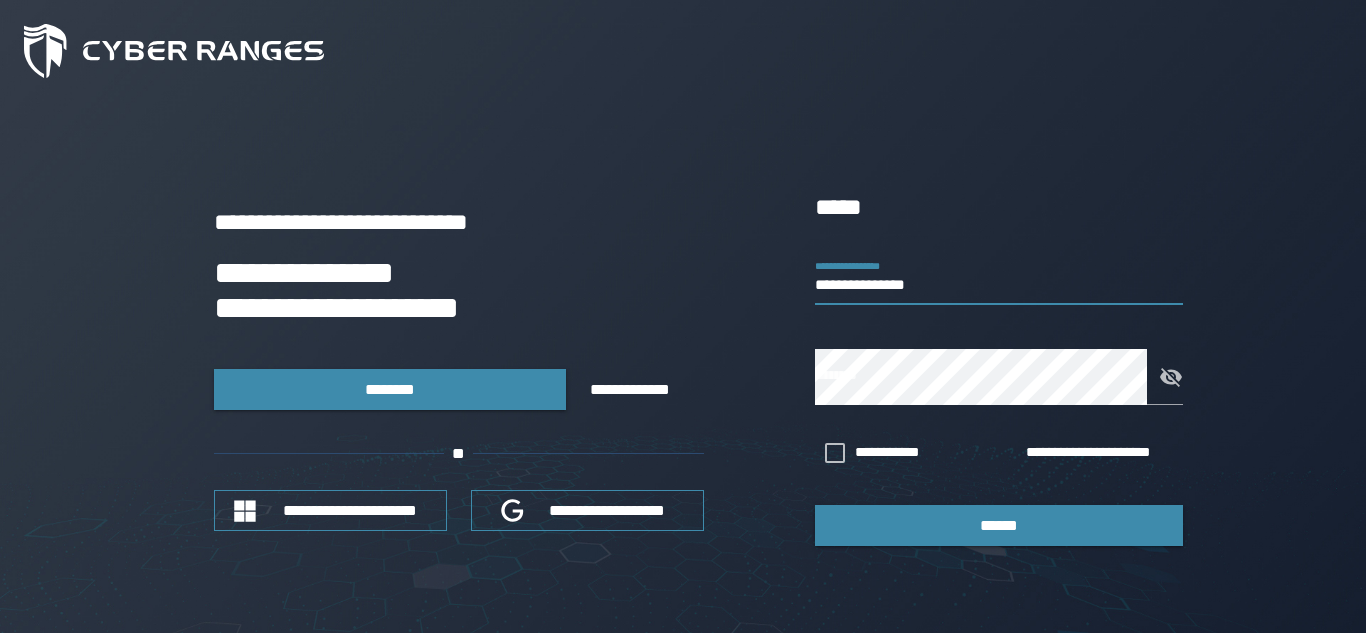 type on "**********" 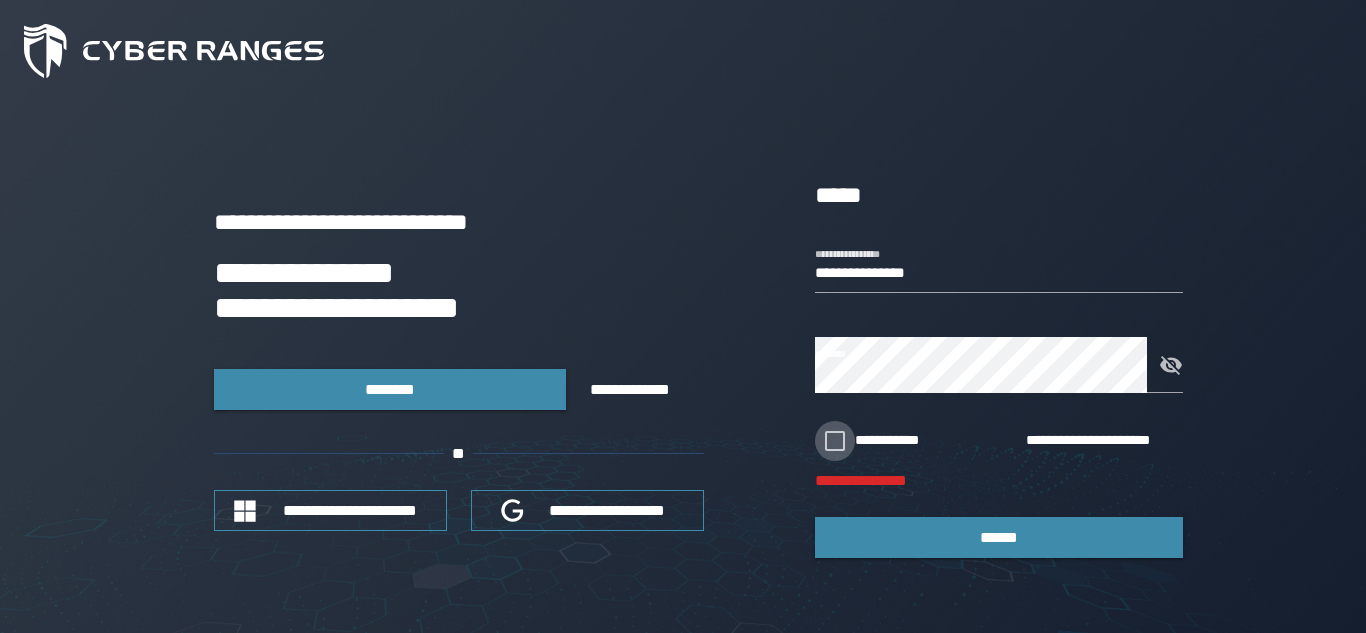 click 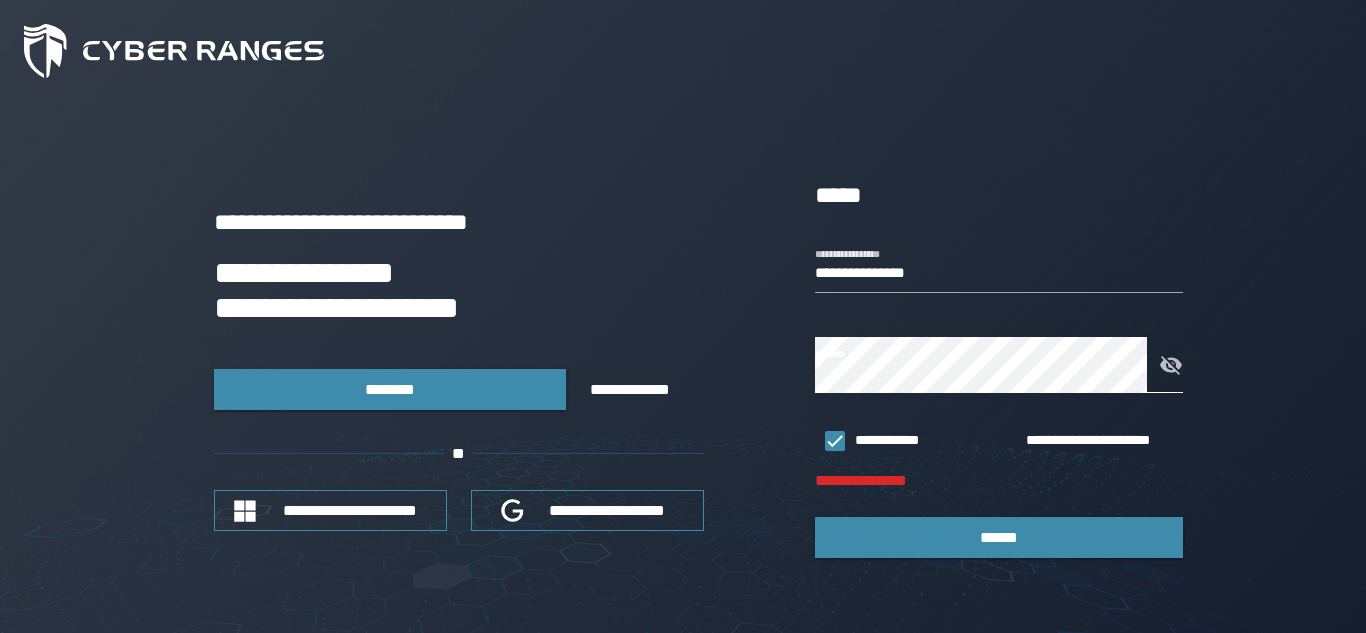 click 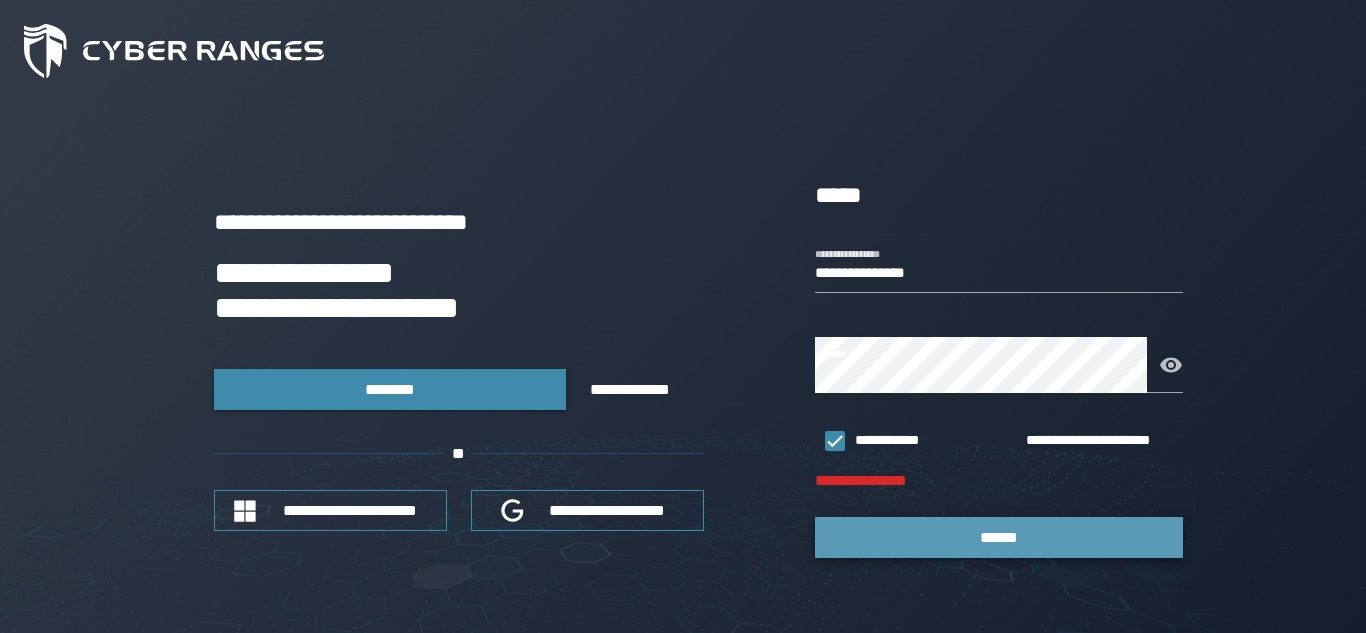 click on "******" at bounding box center [999, 537] 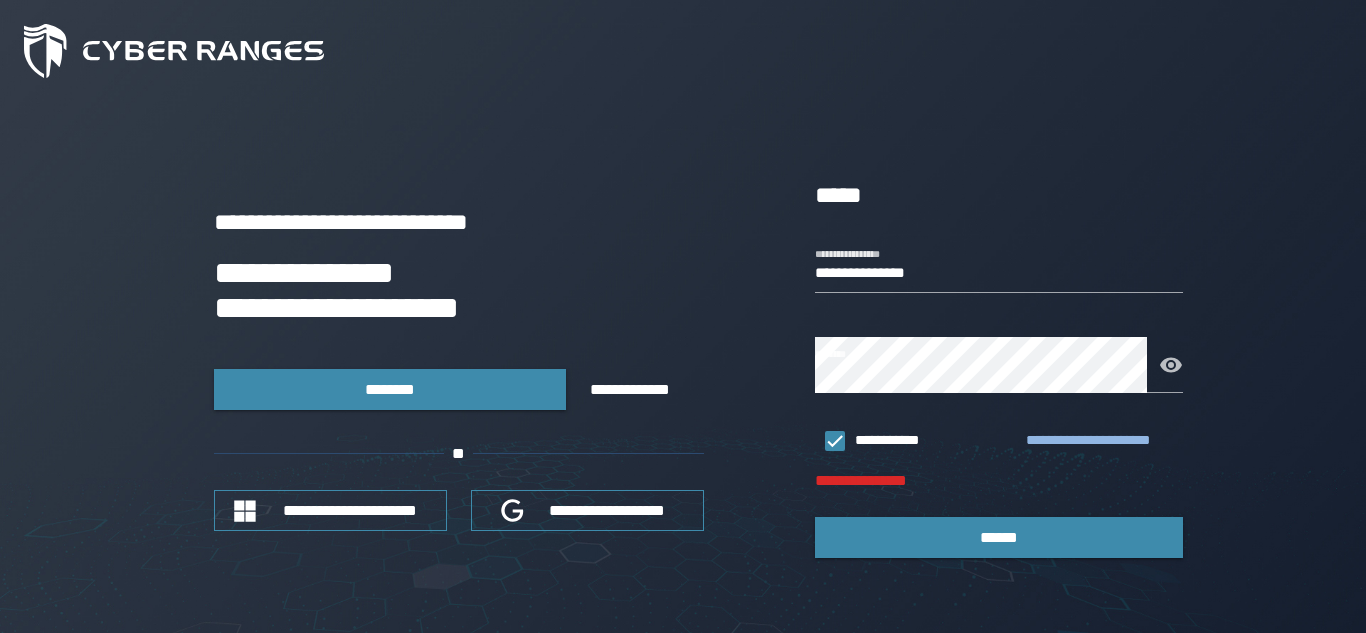 click on "**********" at bounding box center [1100, 441] 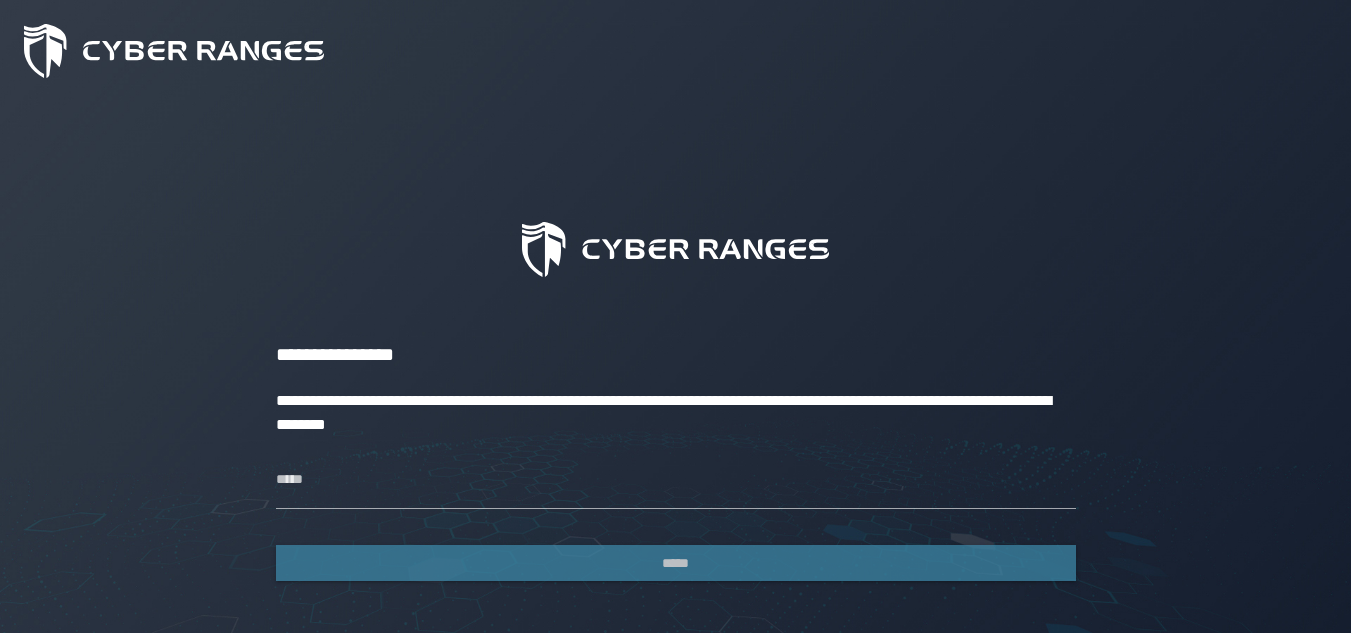 scroll, scrollTop: 84, scrollLeft: 0, axis: vertical 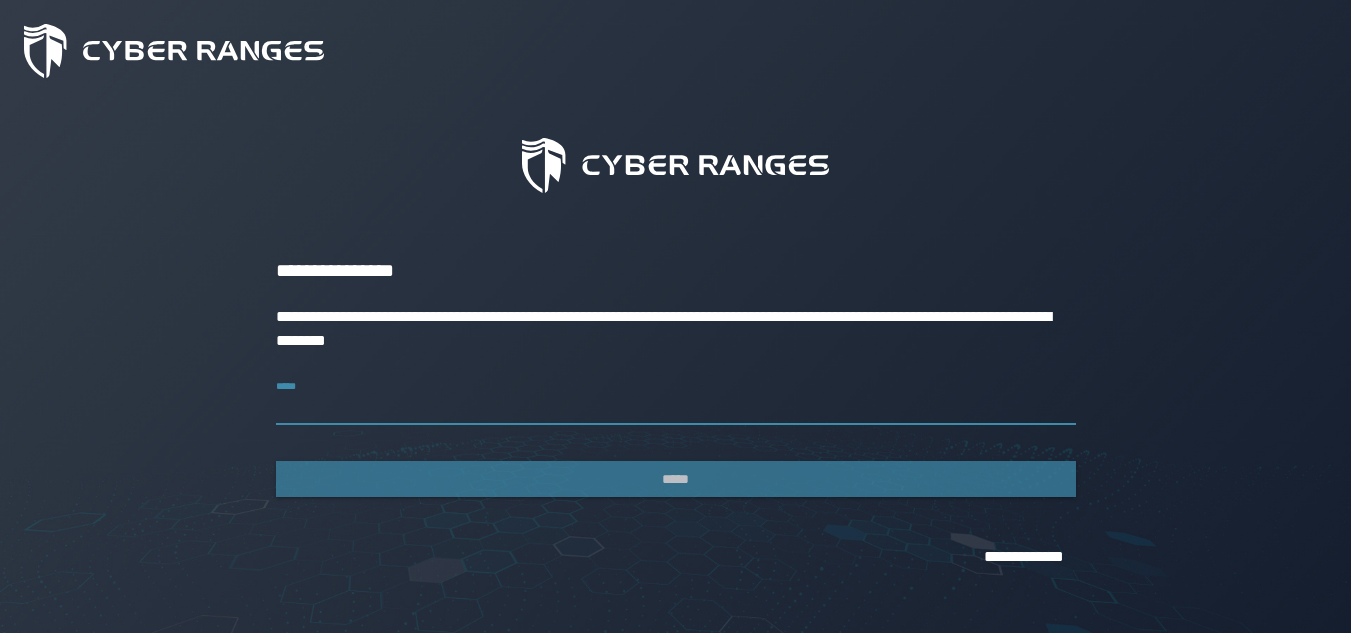 click on "*****" at bounding box center (676, 397) 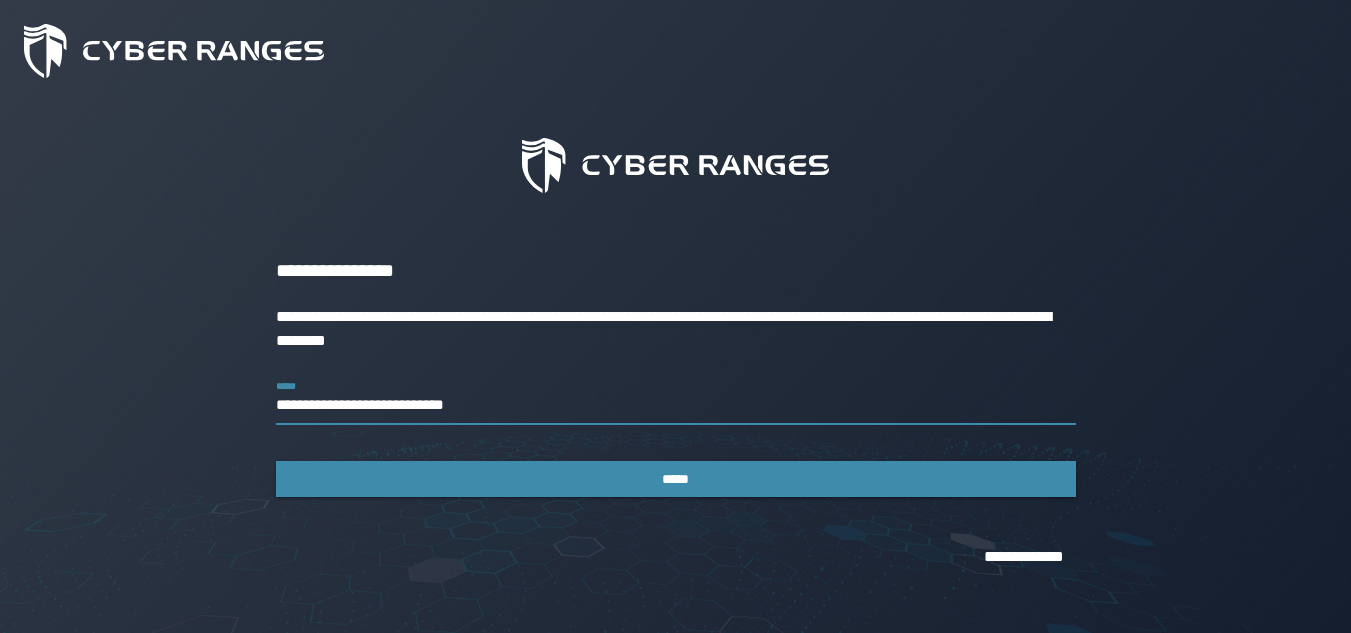 type on "**********" 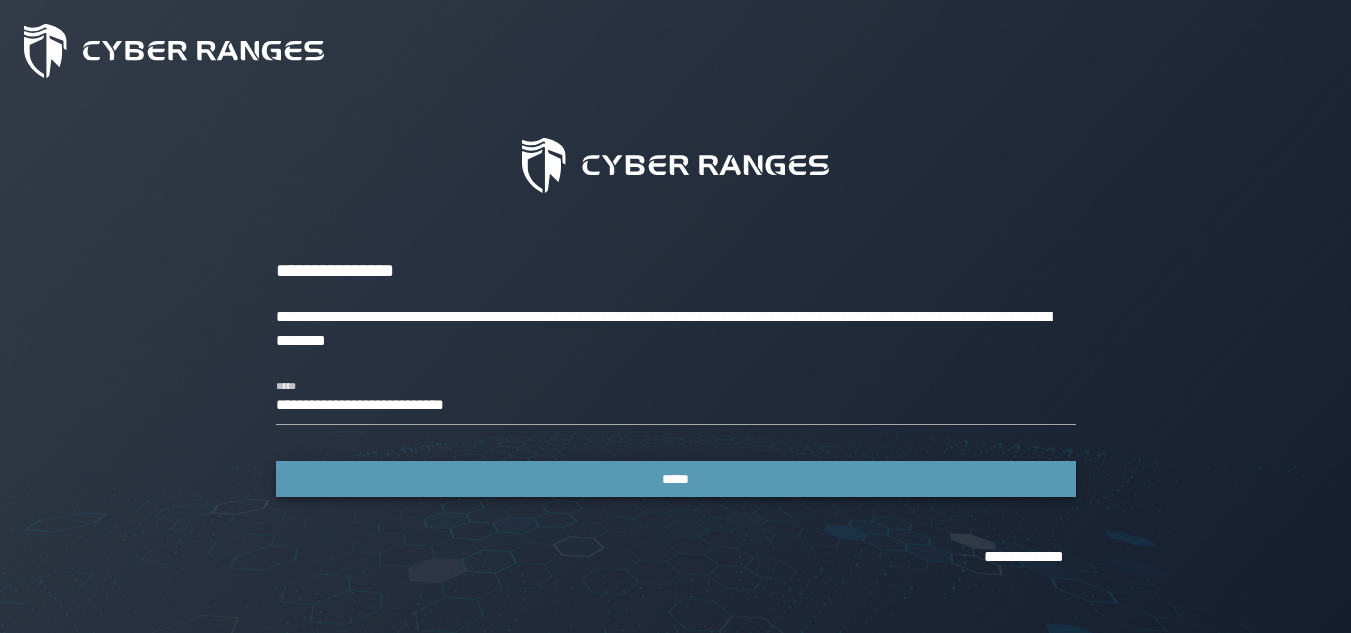 click on "*****" at bounding box center [676, 479] 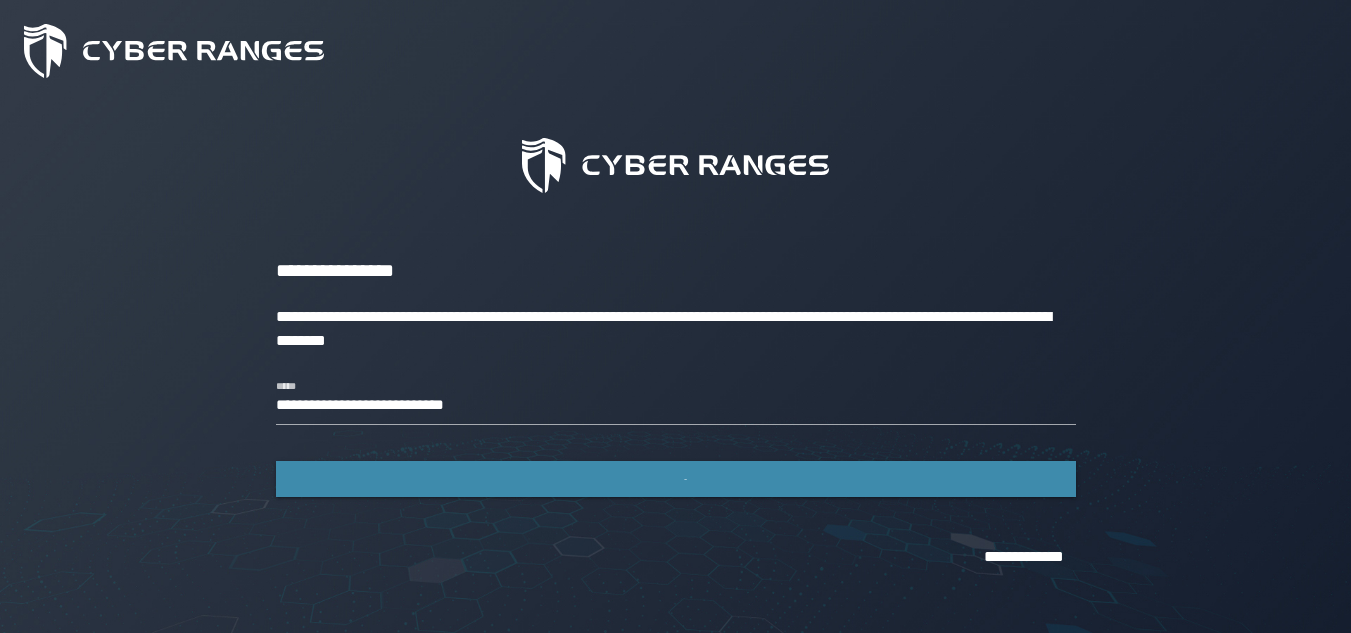 scroll, scrollTop: 0, scrollLeft: 0, axis: both 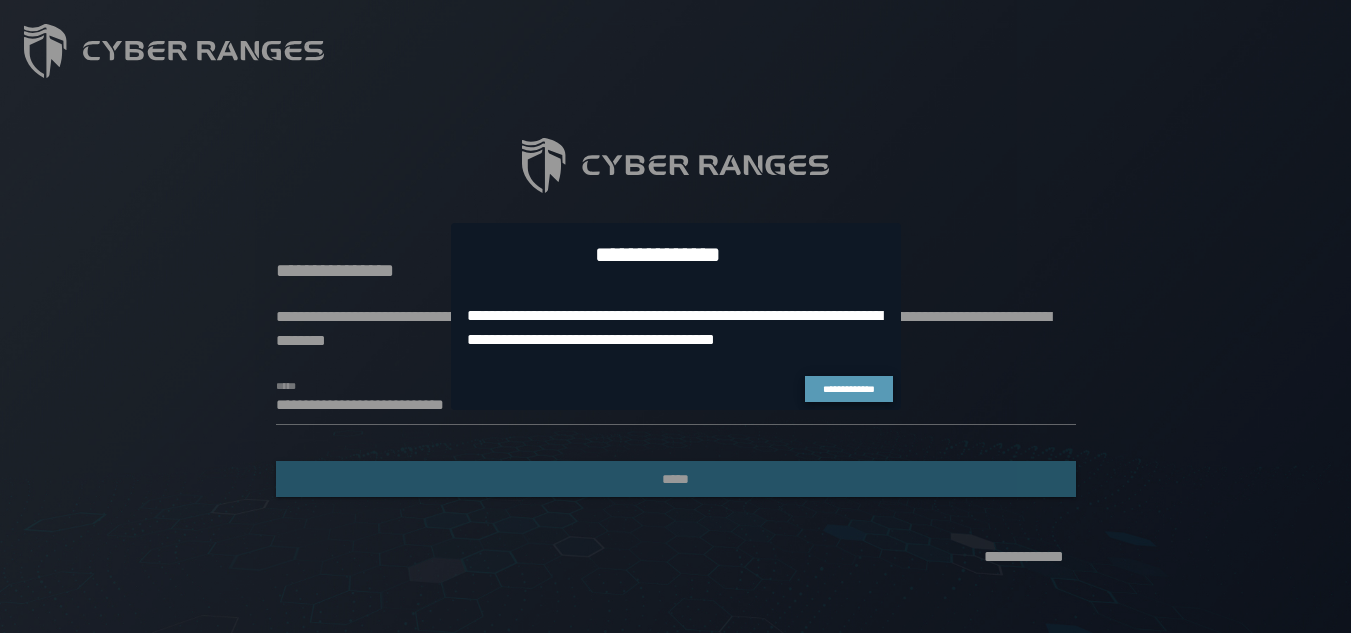 click on "**********" at bounding box center [849, 389] 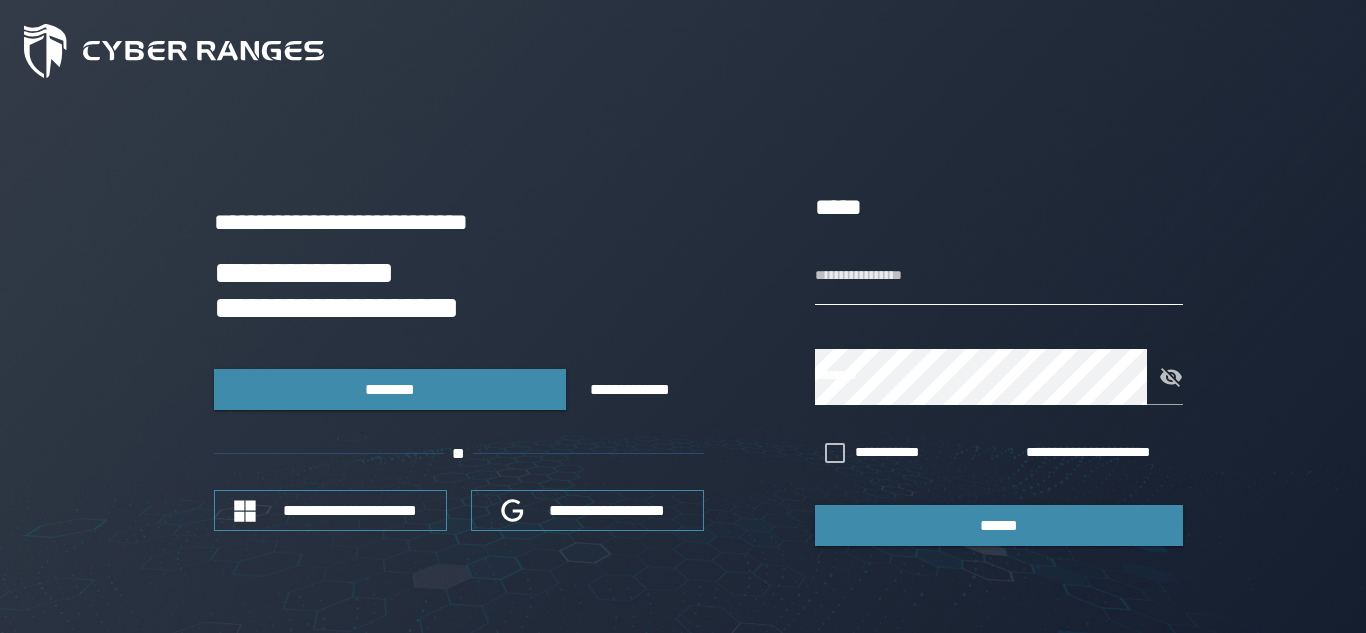 click on "**********" at bounding box center (999, 277) 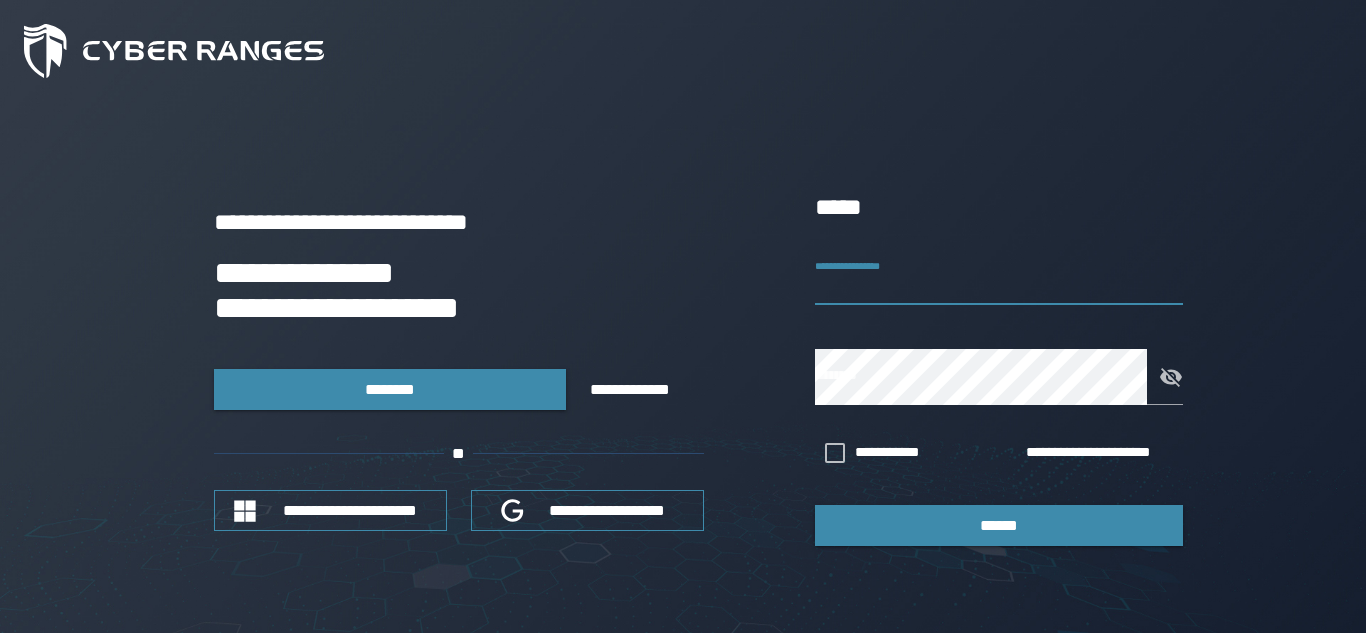 paste on "**********" 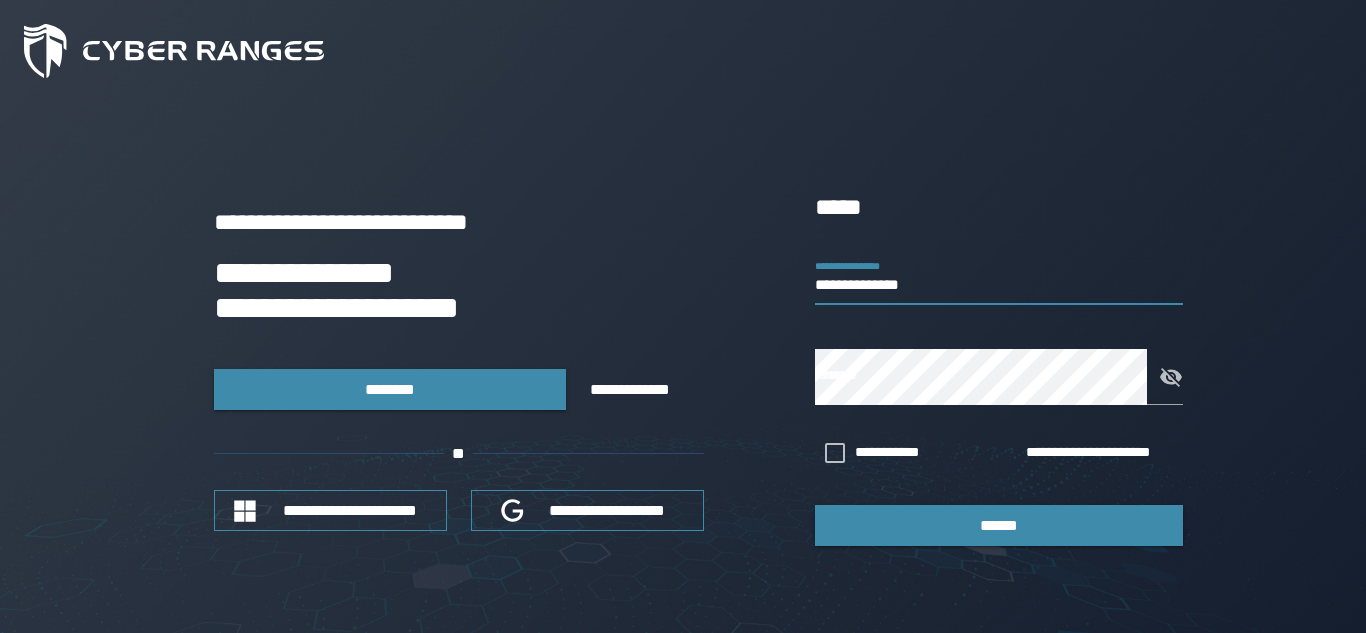 type on "**********" 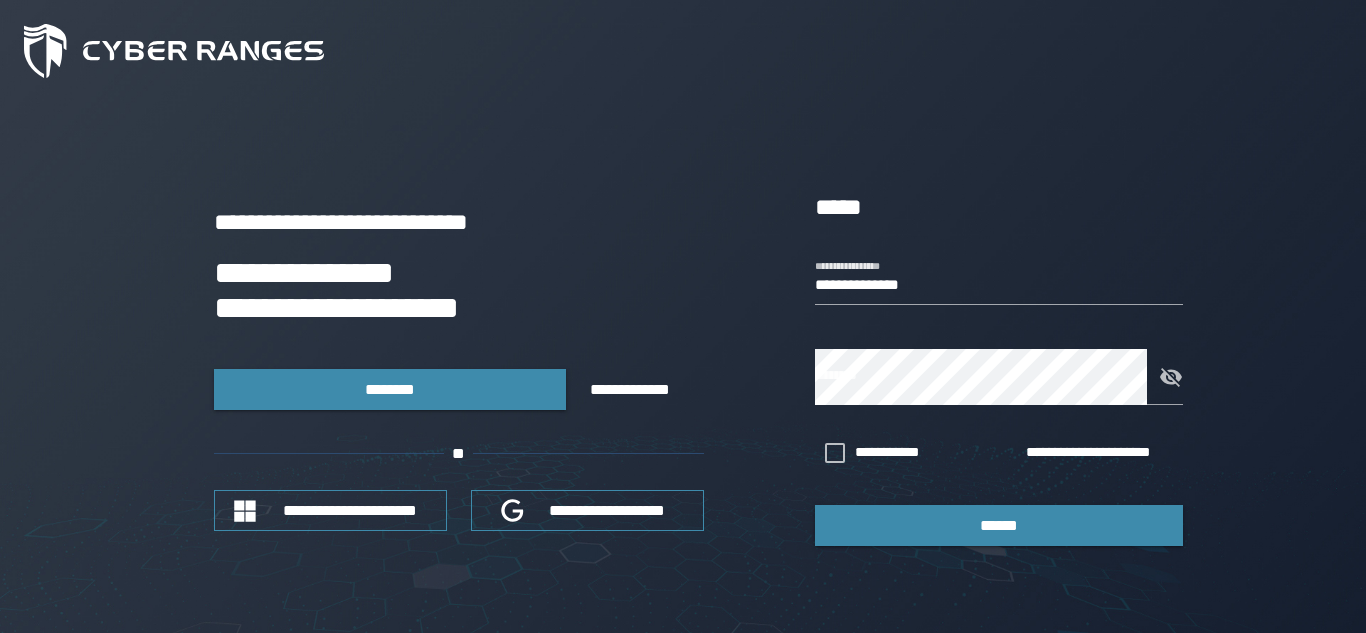 click at bounding box center (999, 415) 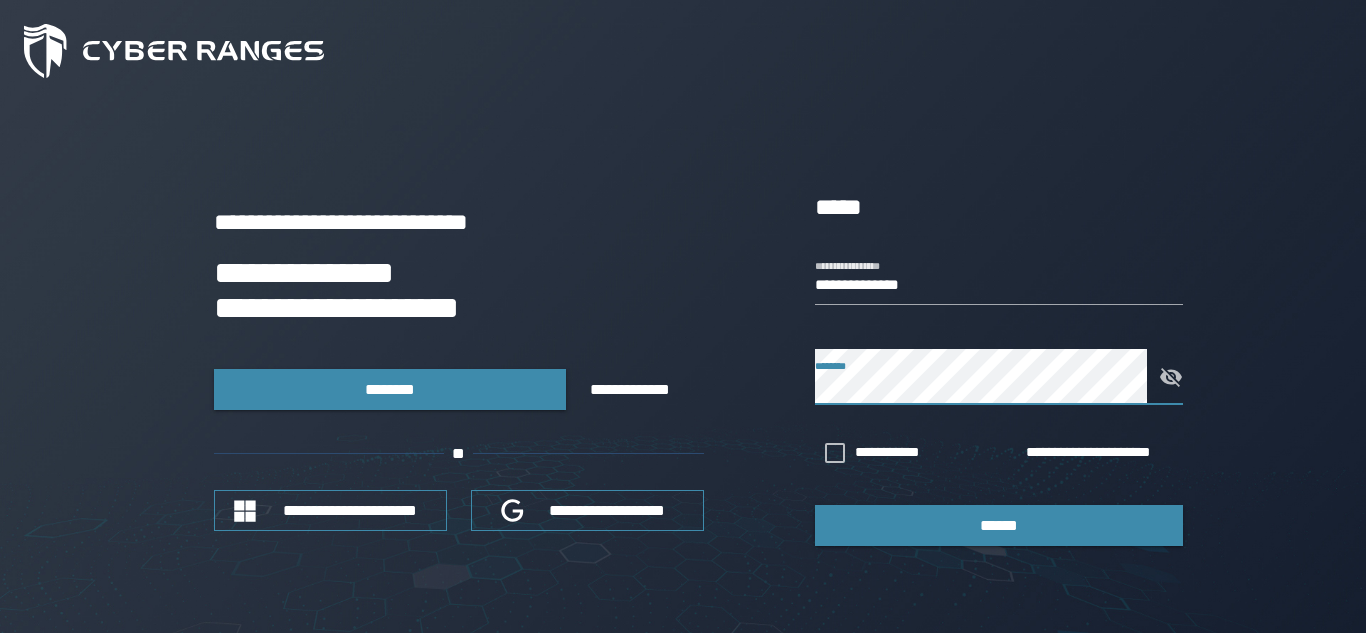 click 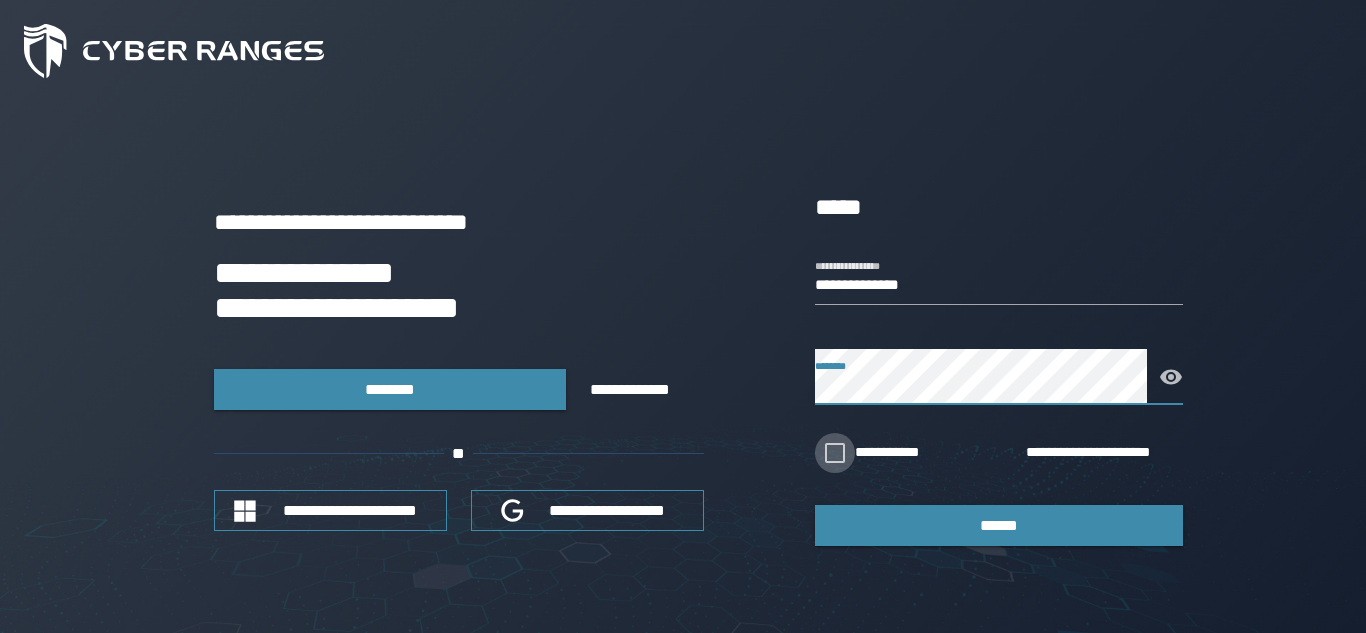 click 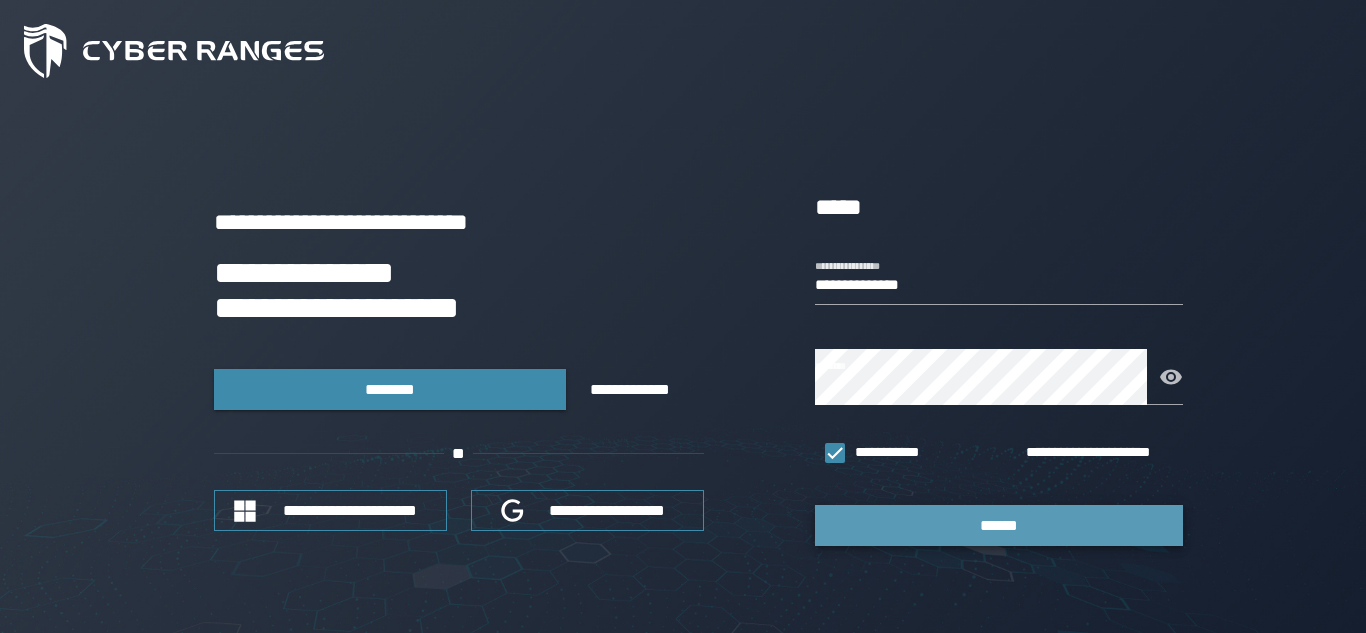 click on "******" at bounding box center (999, 525) 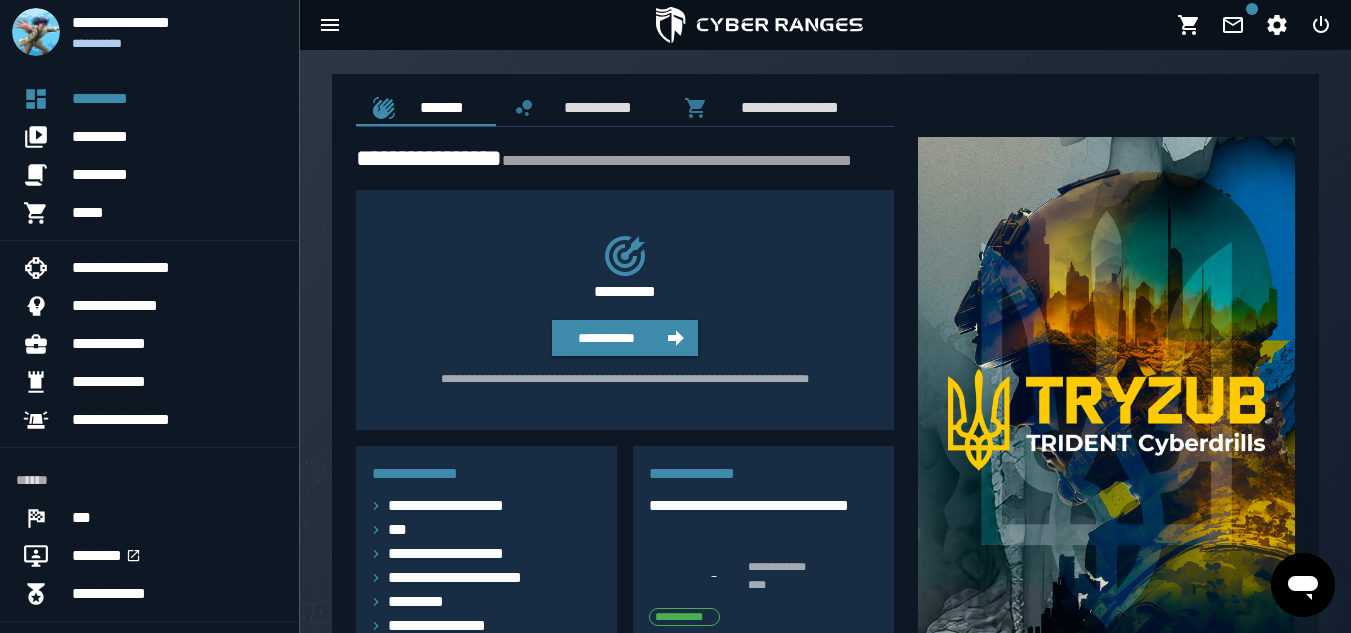 scroll, scrollTop: 0, scrollLeft: 0, axis: both 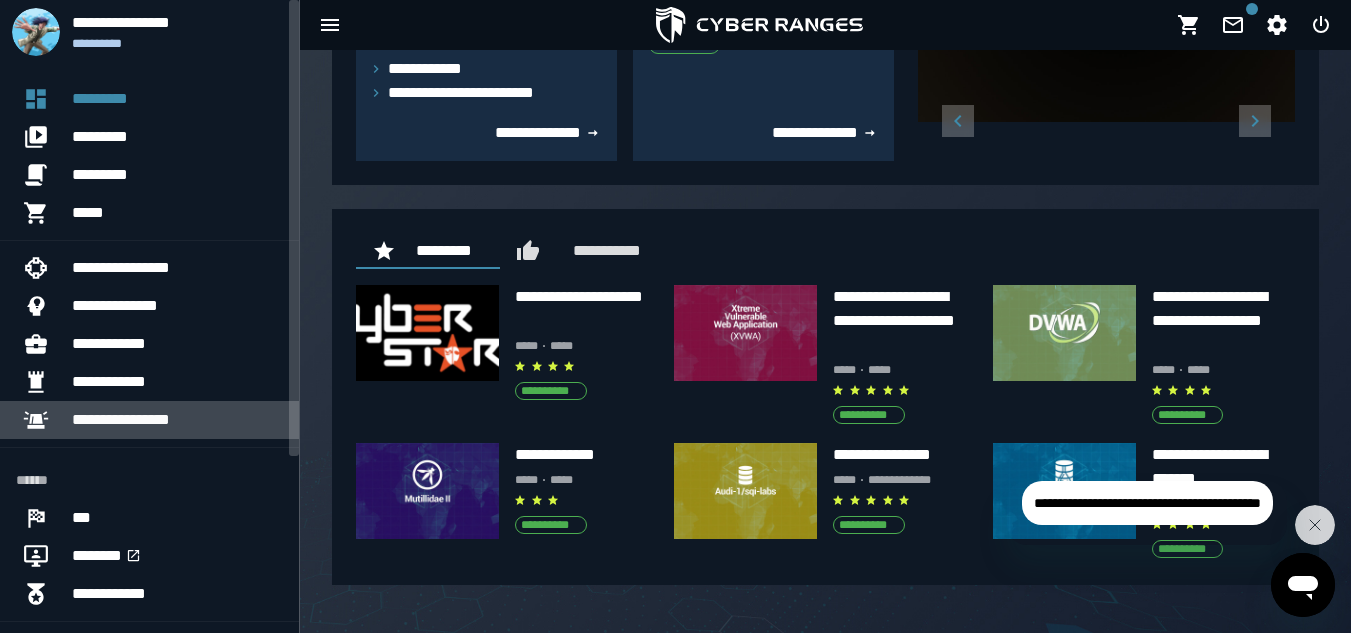 click on "**********" at bounding box center (177, 420) 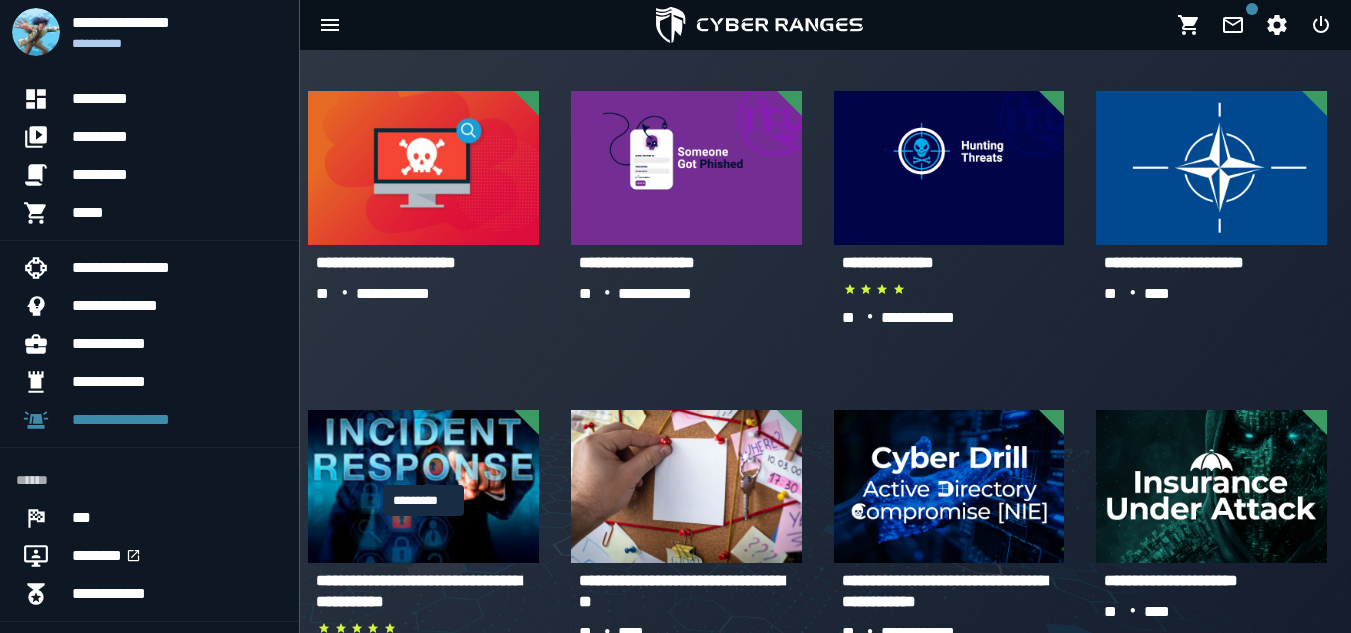 scroll, scrollTop: 228, scrollLeft: 0, axis: vertical 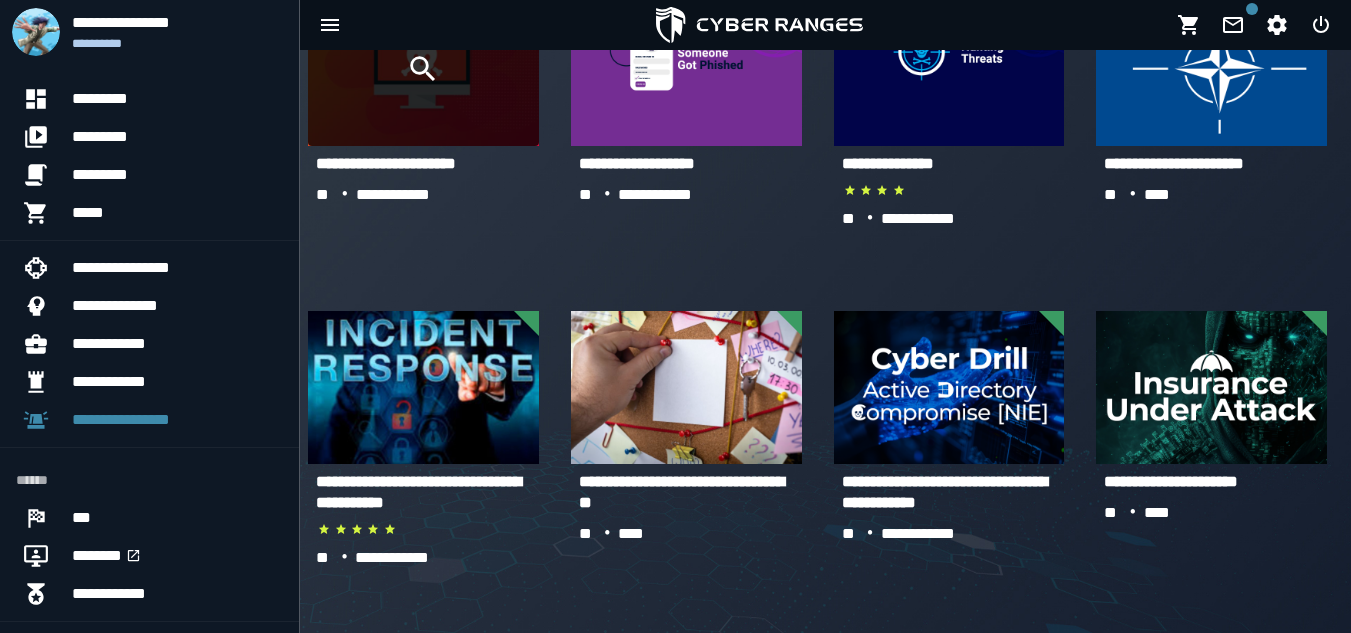 click 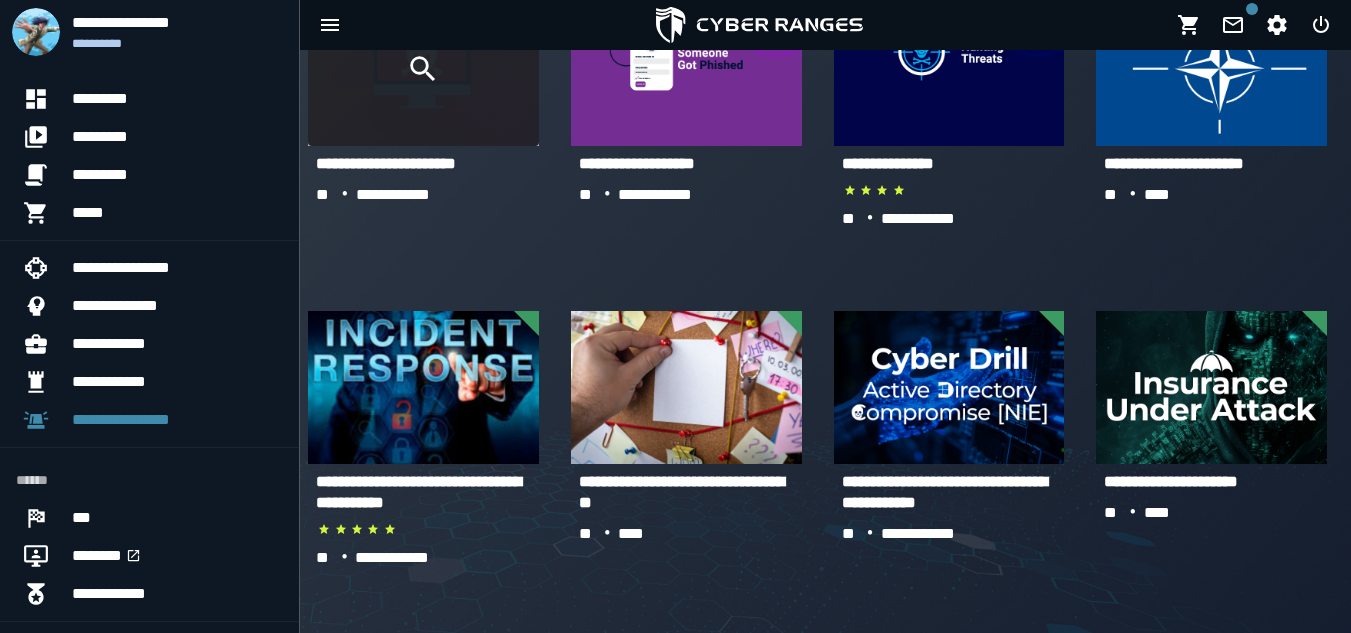 click 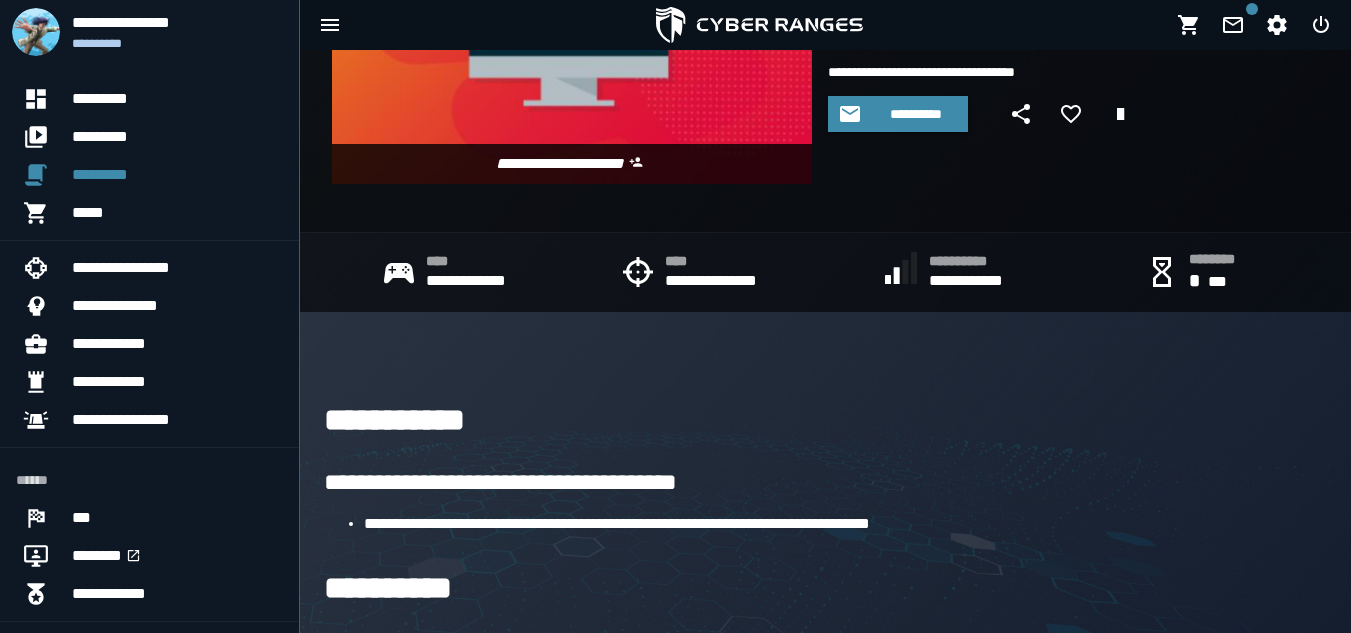 scroll, scrollTop: 0, scrollLeft: 0, axis: both 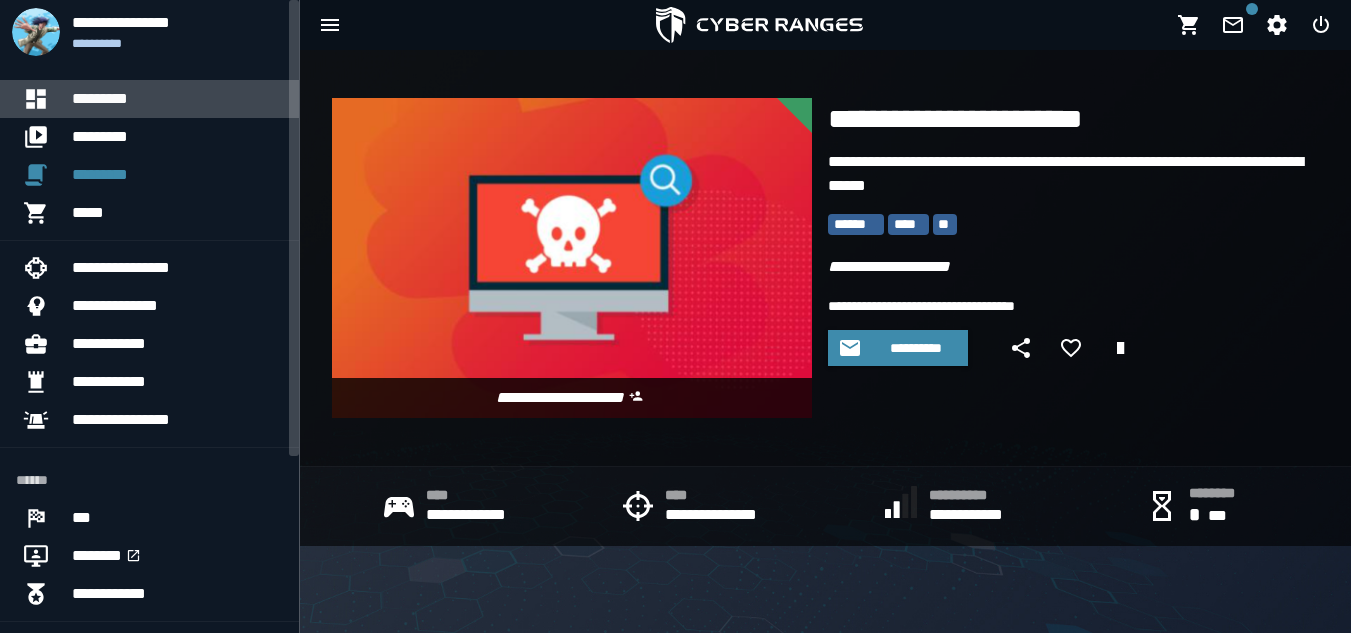 click on "*********" at bounding box center (177, 99) 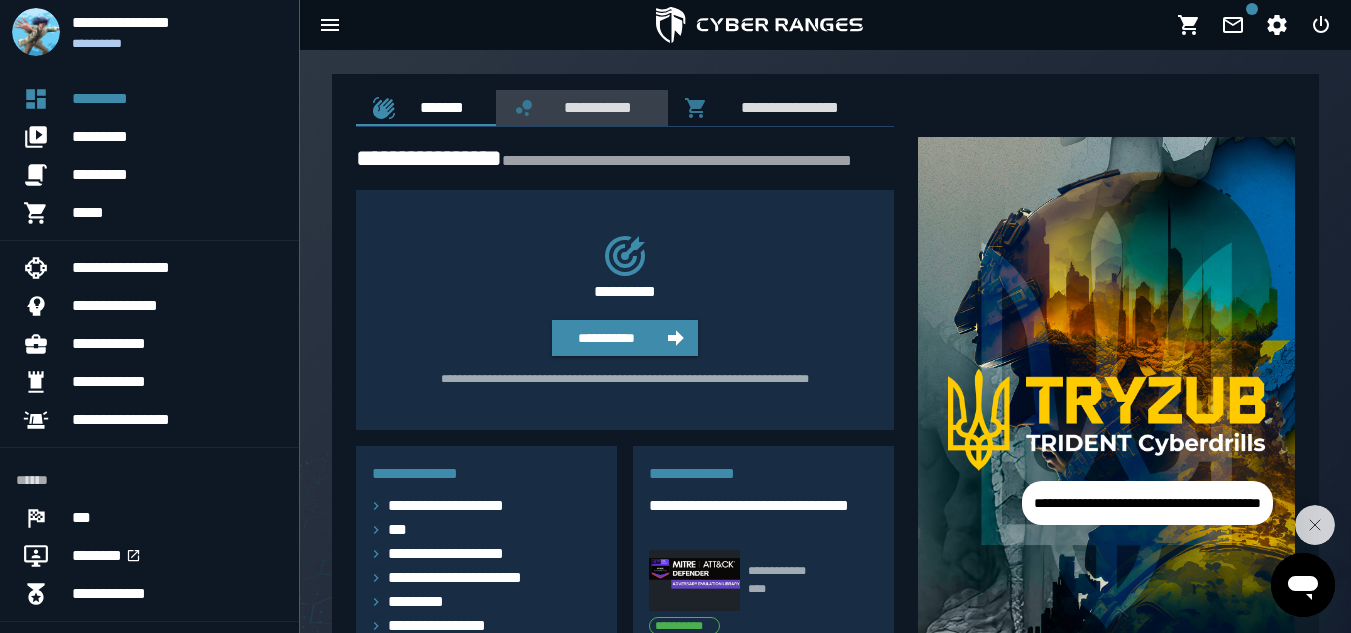 click on "**********" at bounding box center [594, 107] 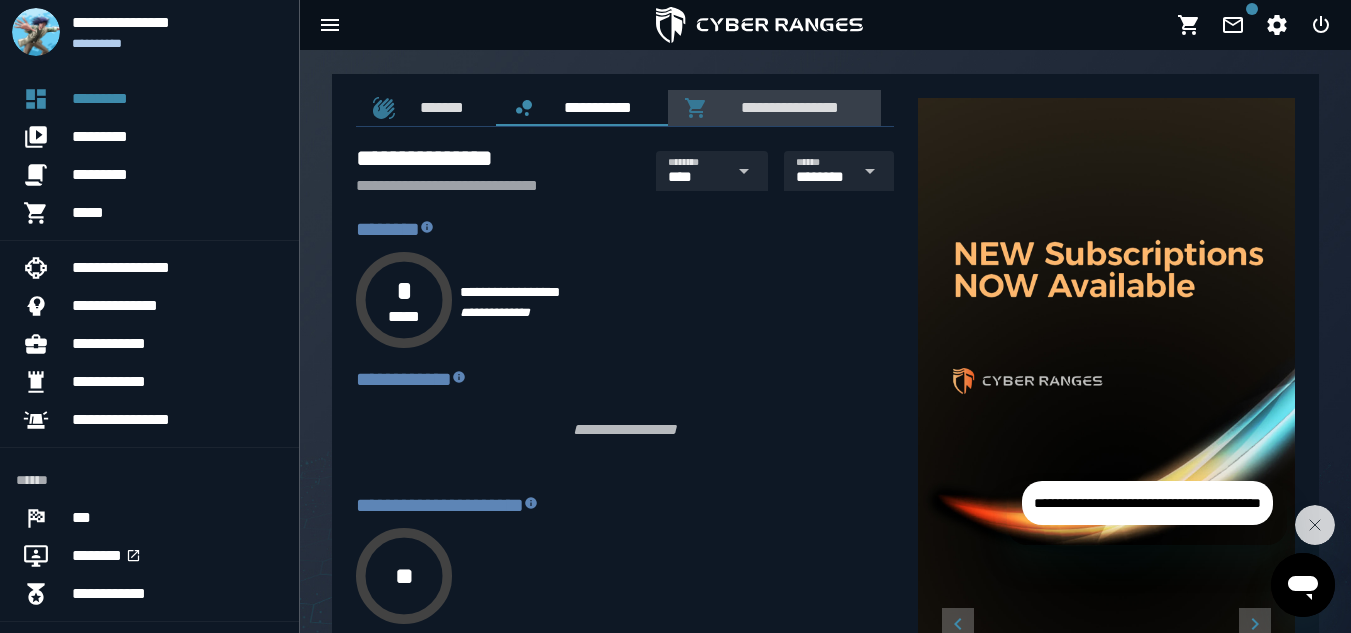 click on "**********" at bounding box center (786, 107) 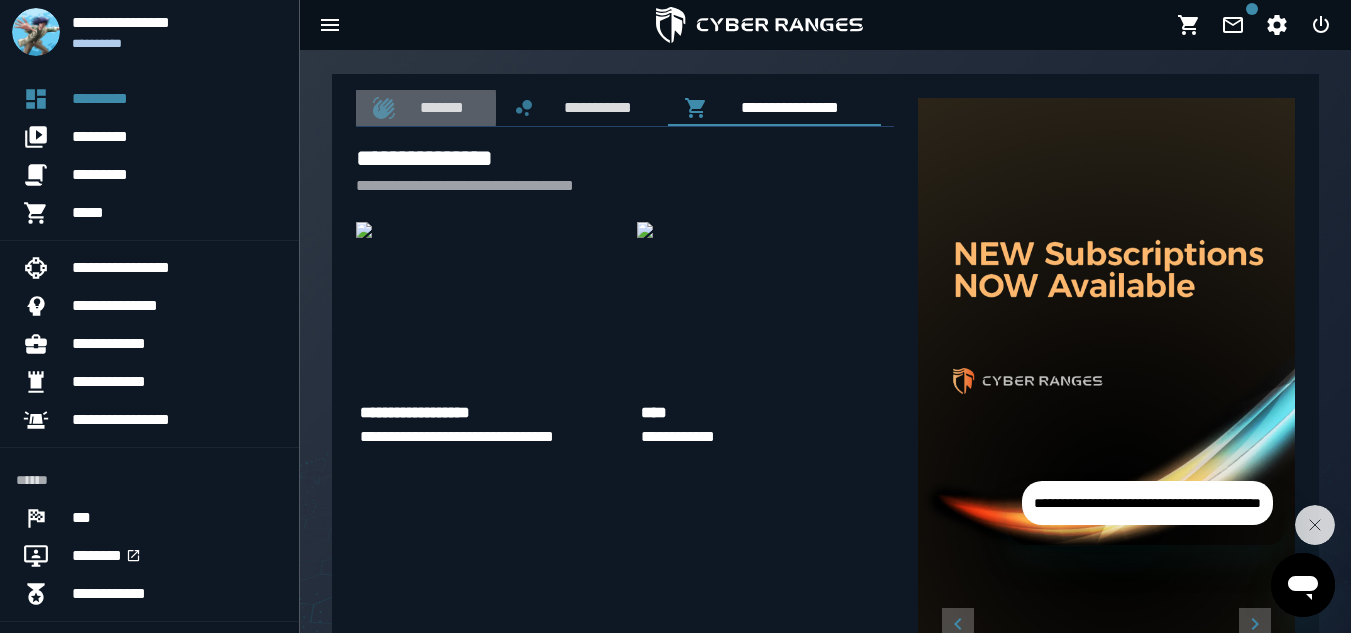 click on "*******" at bounding box center [438, 107] 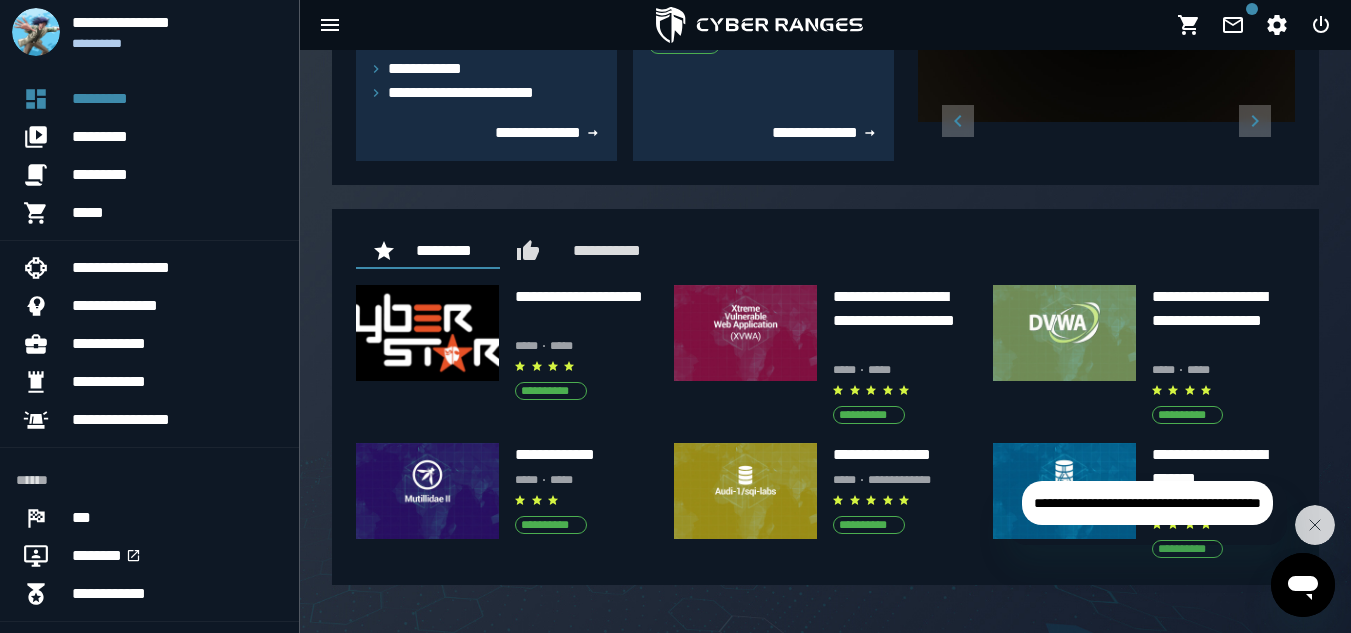 scroll, scrollTop: 580, scrollLeft: 0, axis: vertical 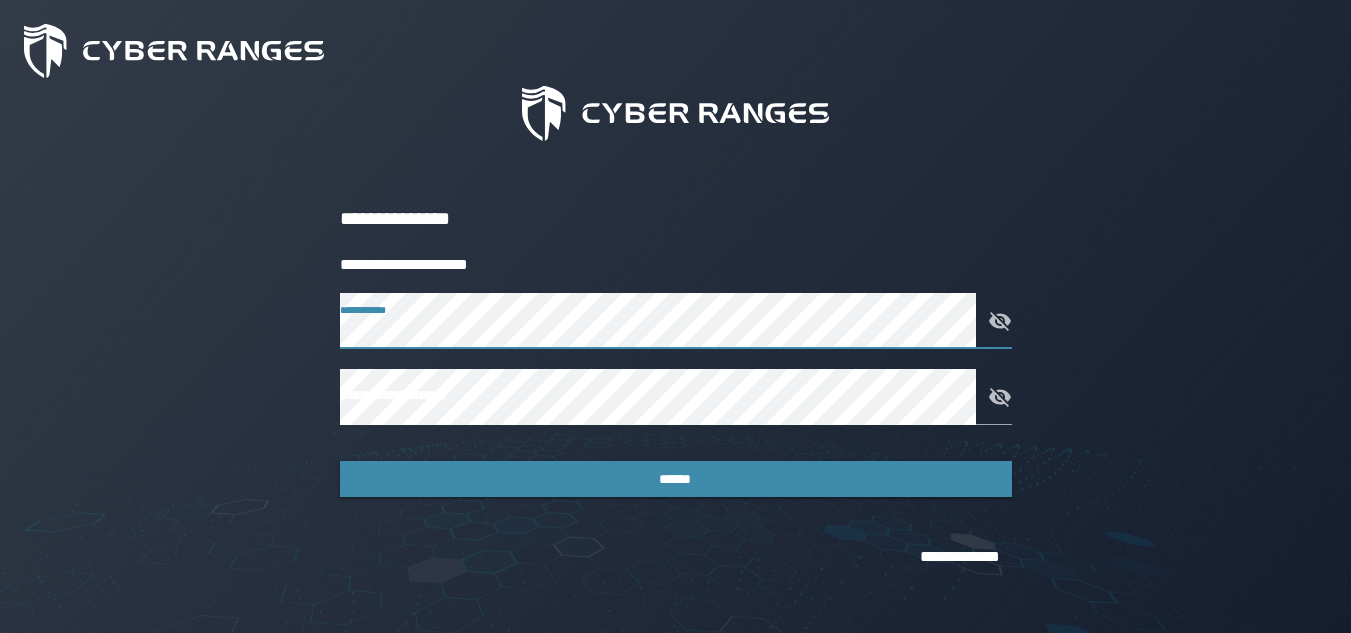 click 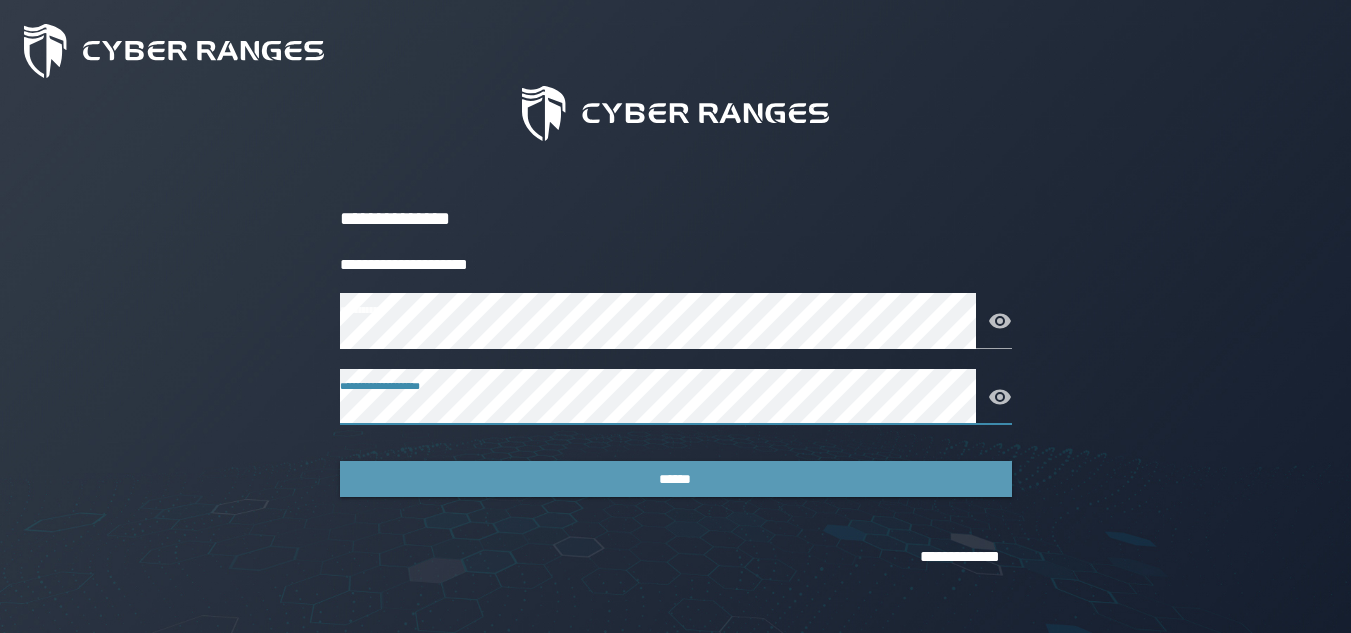 click on "******" at bounding box center [676, 479] 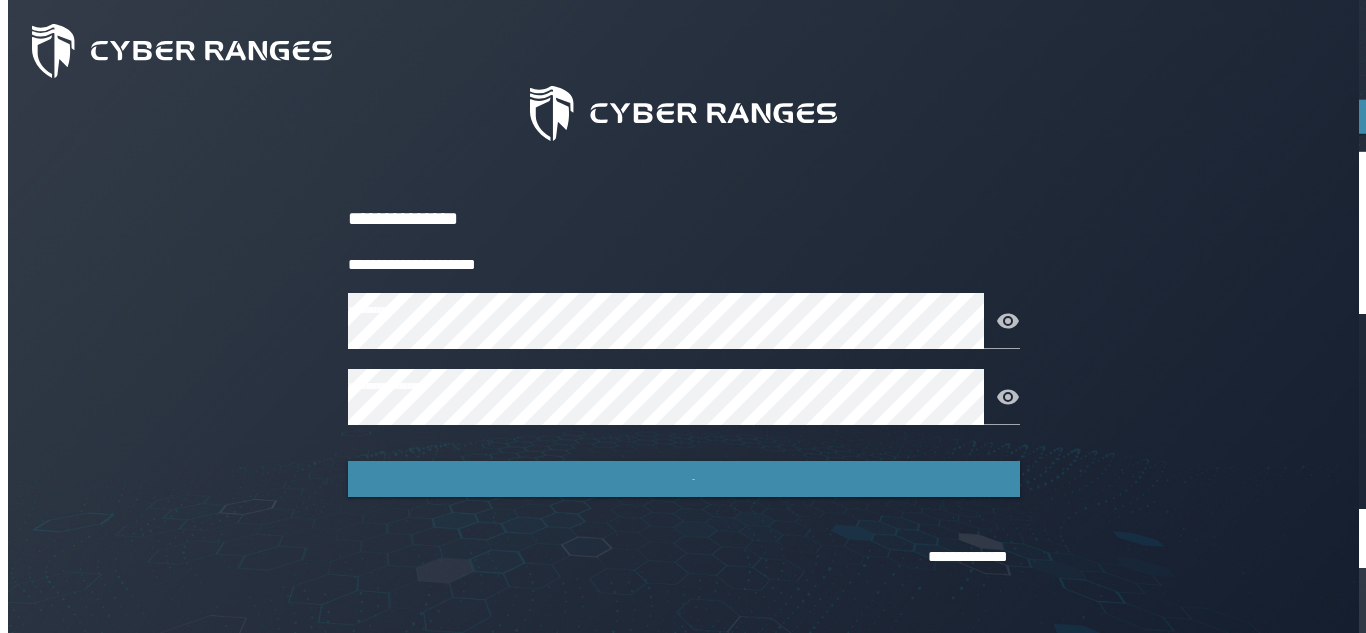 scroll, scrollTop: 0, scrollLeft: 0, axis: both 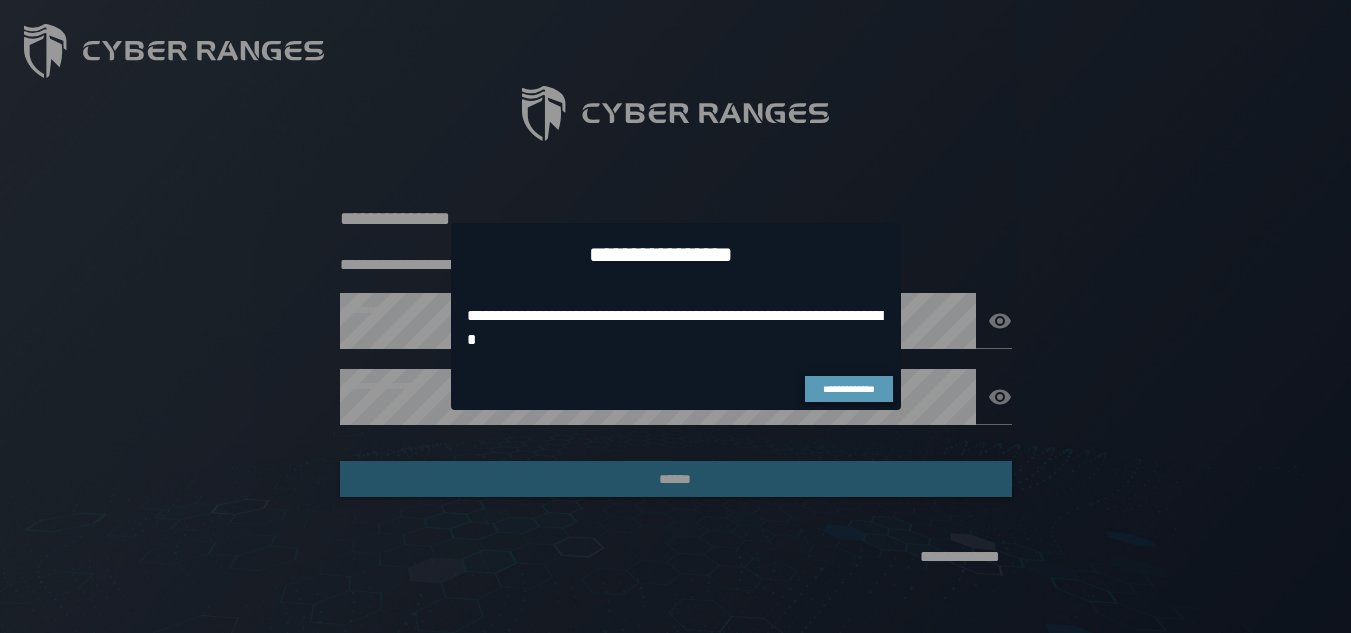 click on "**********" at bounding box center [849, 389] 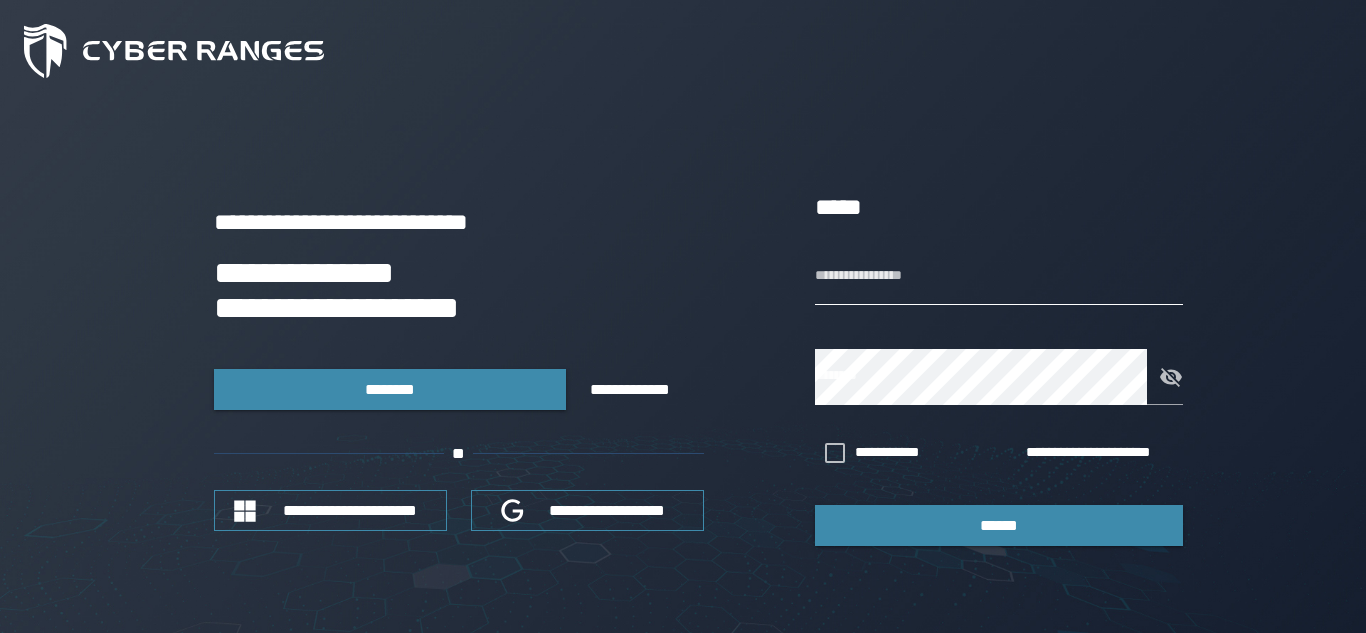 click on "**********" at bounding box center [999, 277] 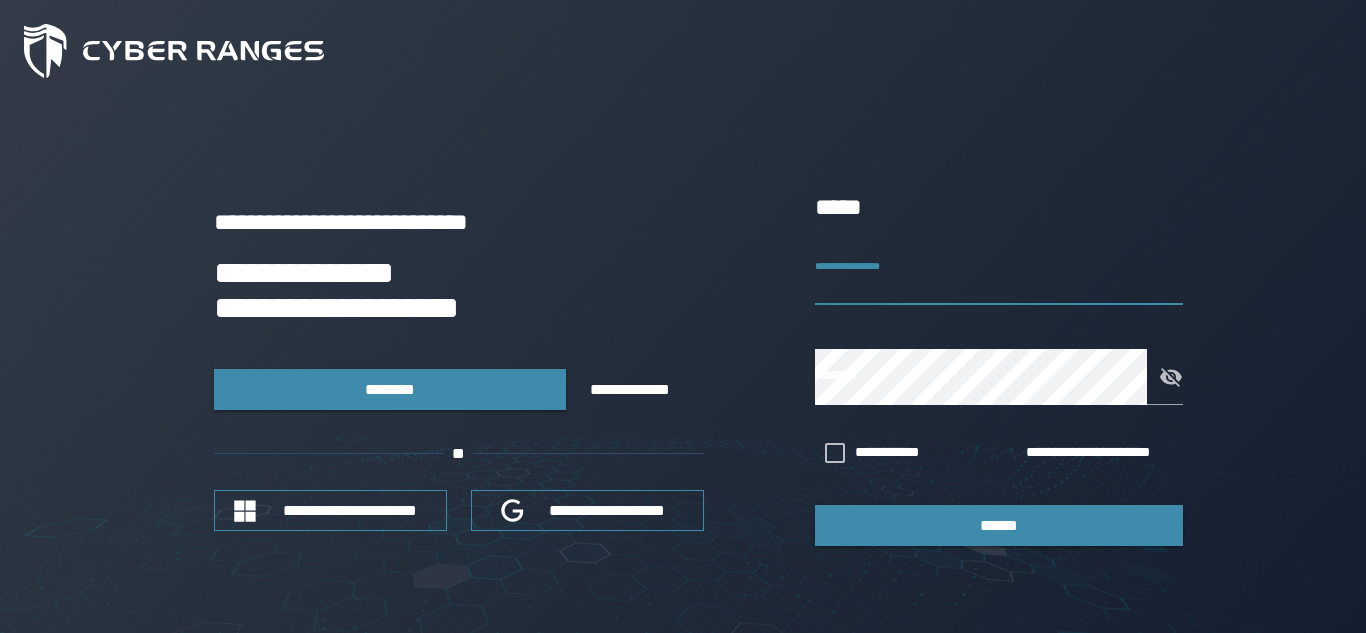 paste on "**********" 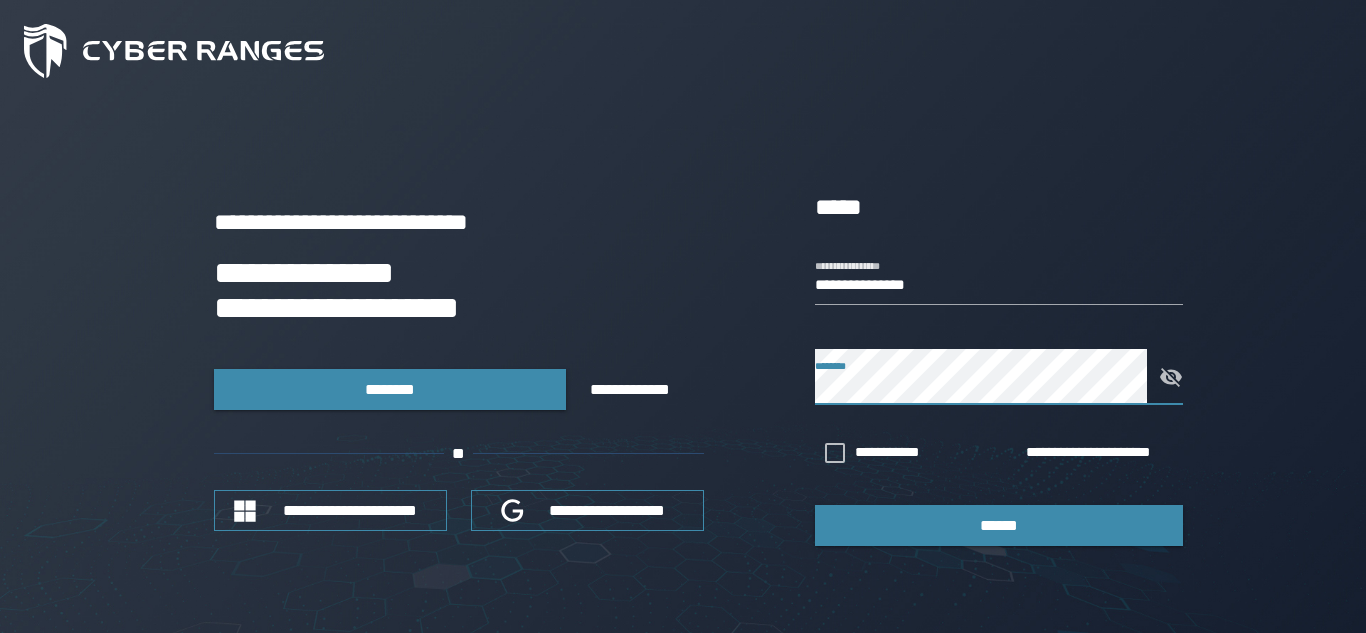 click 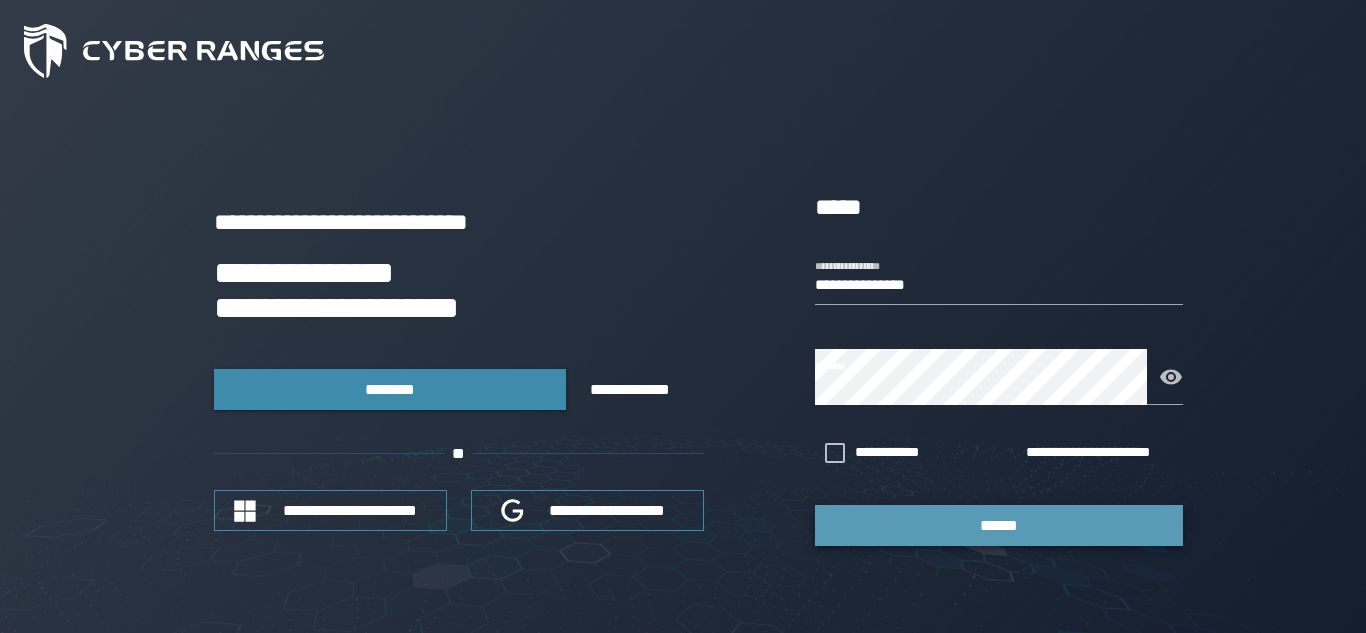 click on "******" at bounding box center [999, 525] 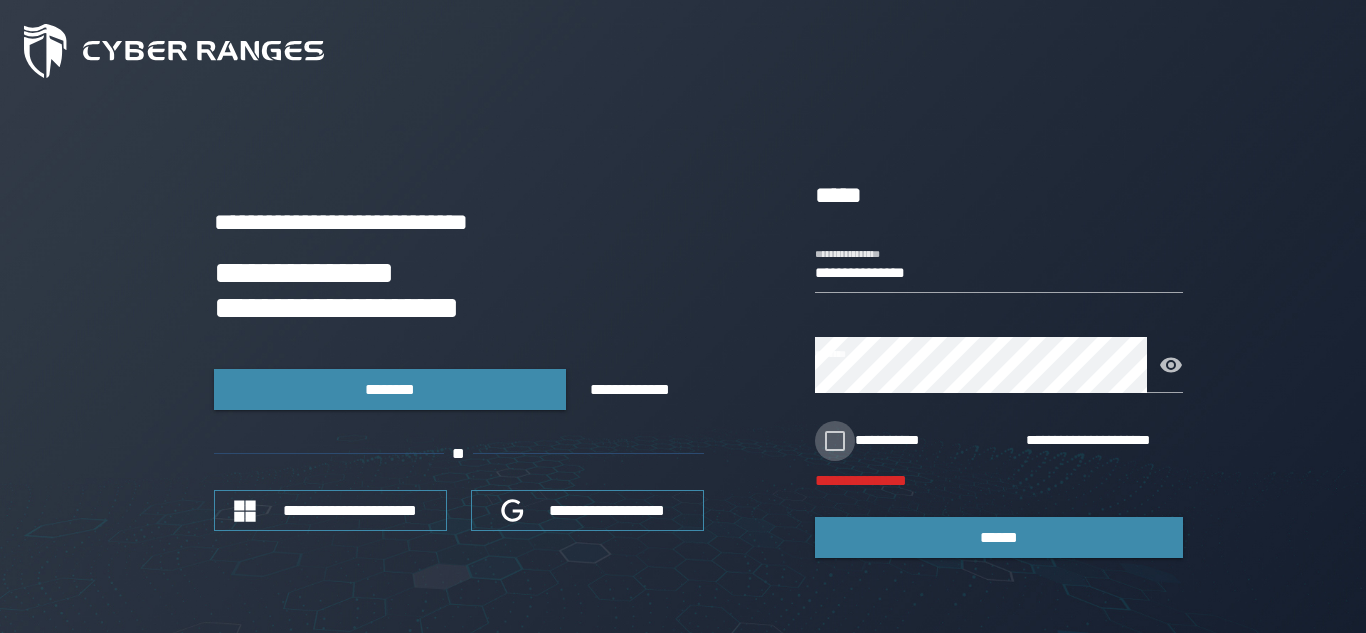 click at bounding box center [835, 441] 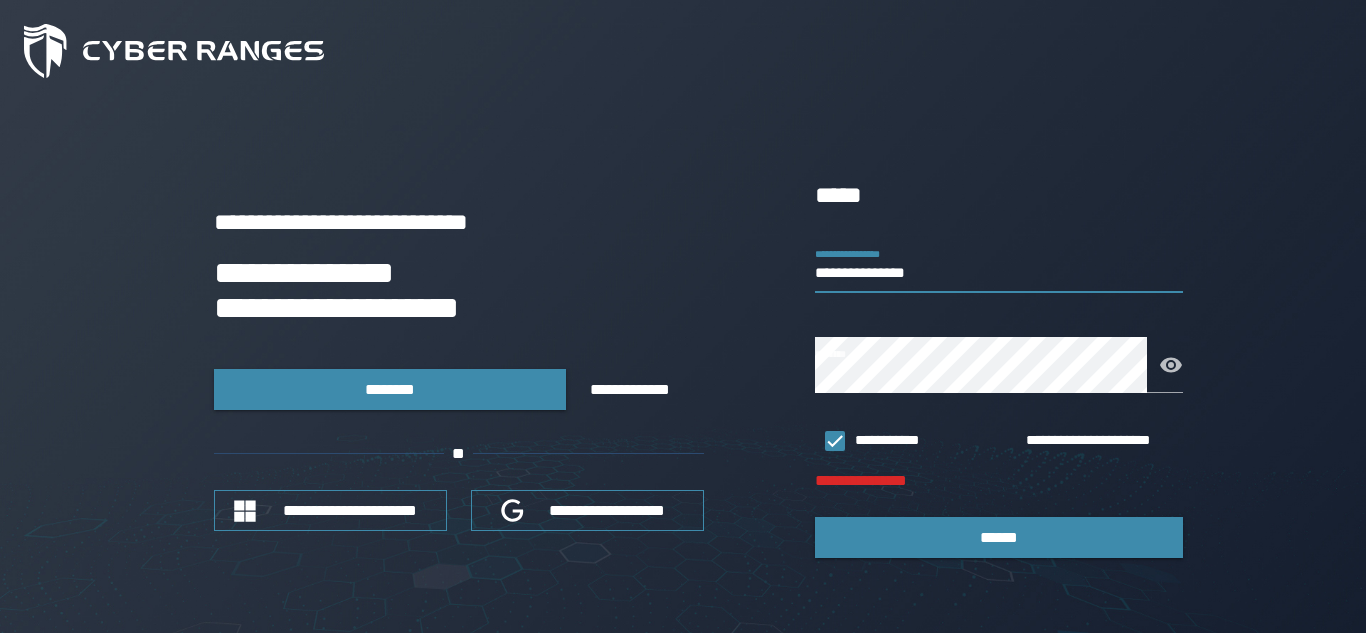 click on "**********" at bounding box center [999, 265] 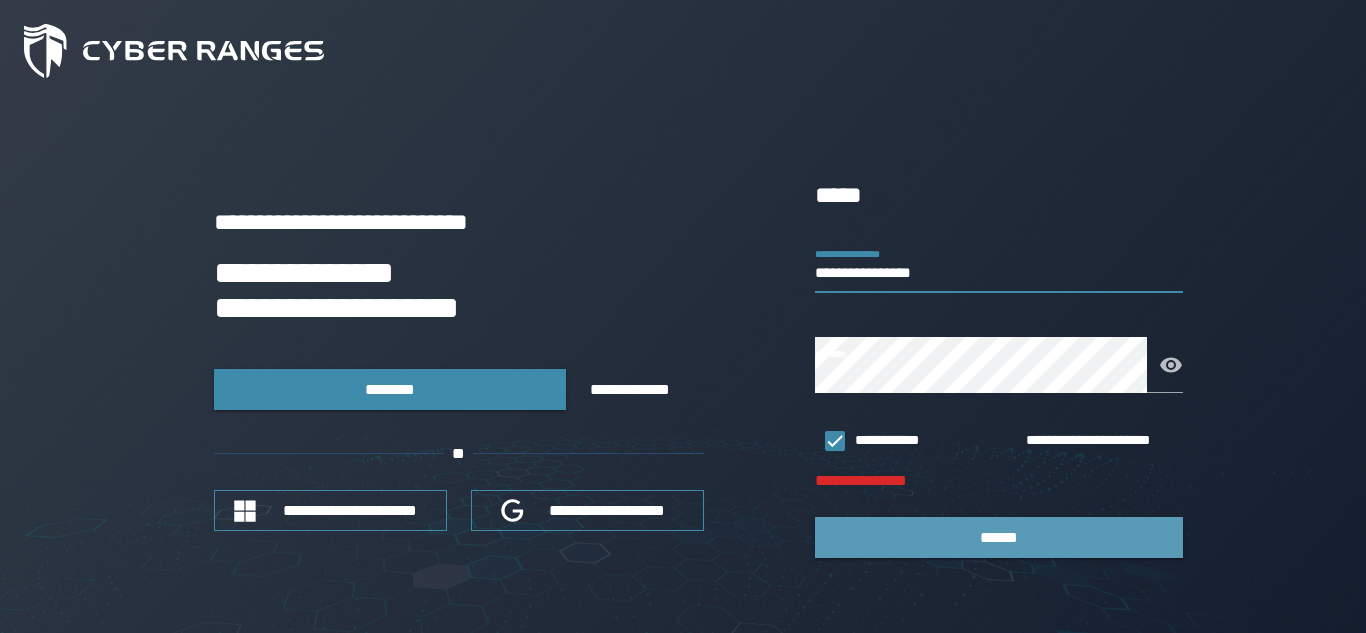 type on "**********" 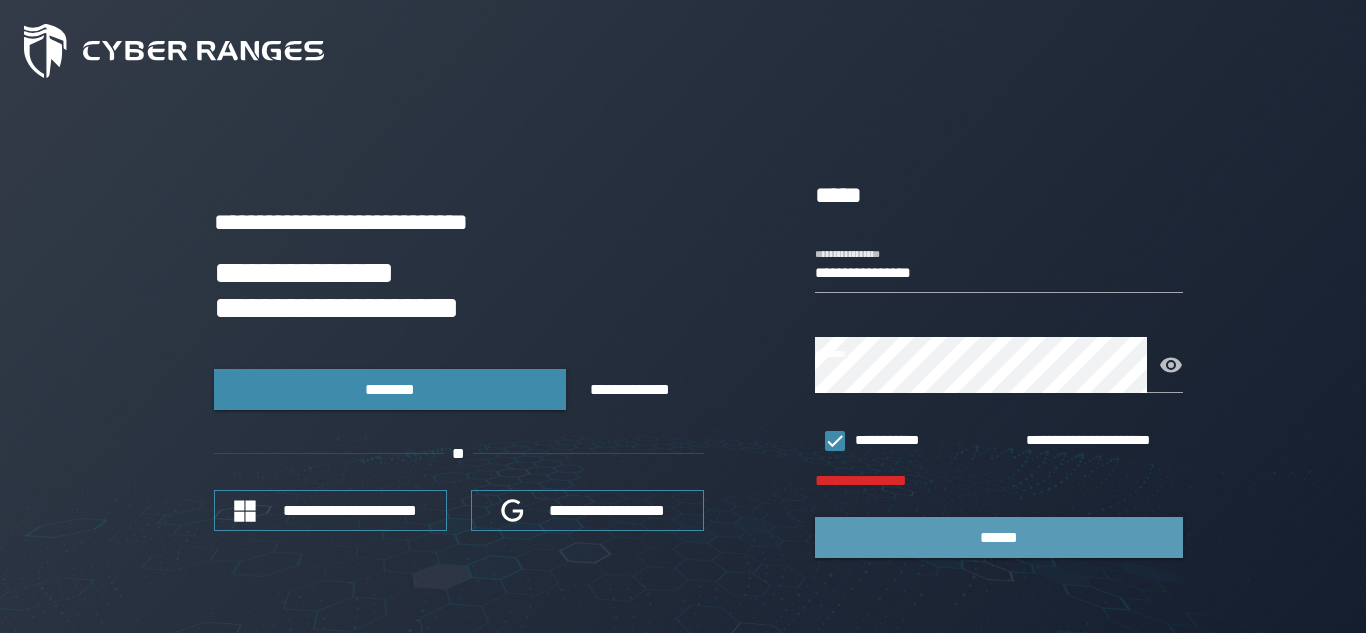 click on "******" at bounding box center (999, 537) 